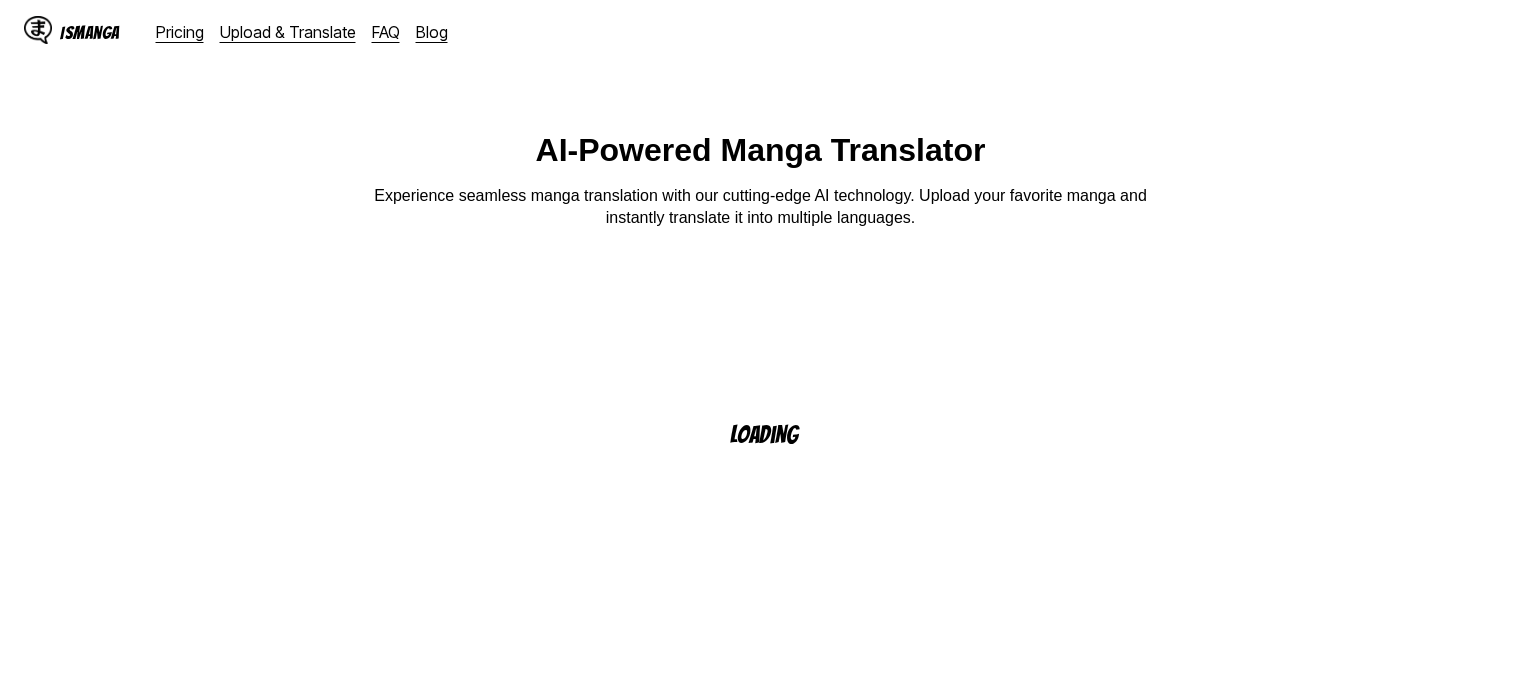 scroll, scrollTop: 0, scrollLeft: 0, axis: both 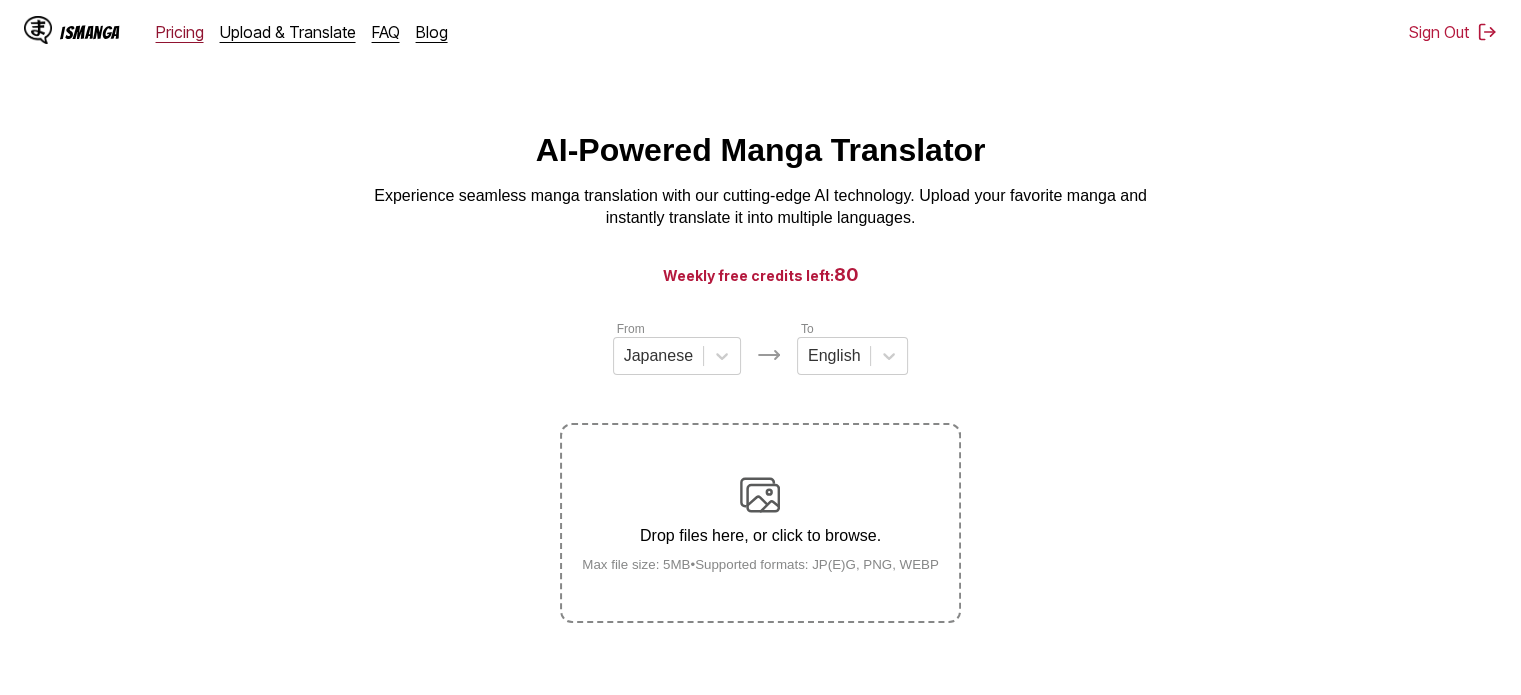click on "Pricing" at bounding box center [180, 32] 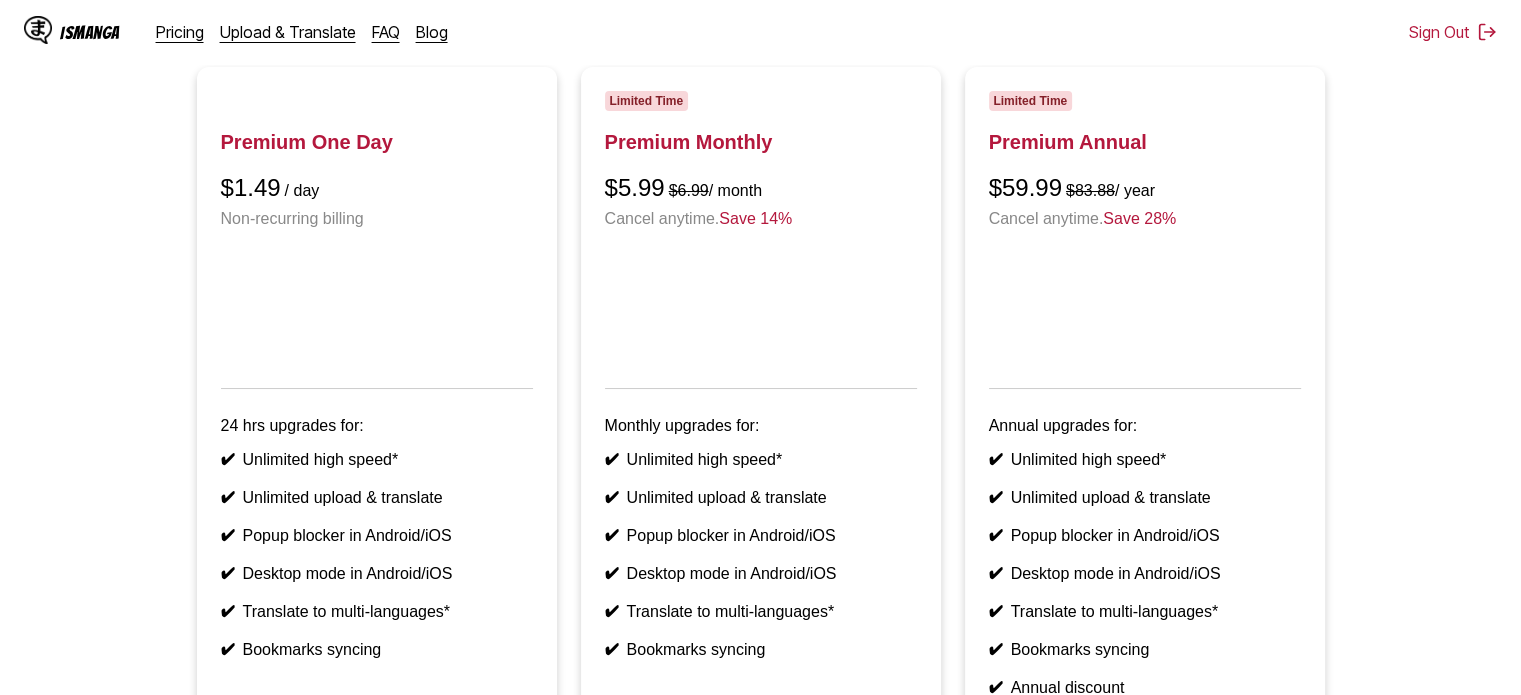 scroll, scrollTop: 200, scrollLeft: 0, axis: vertical 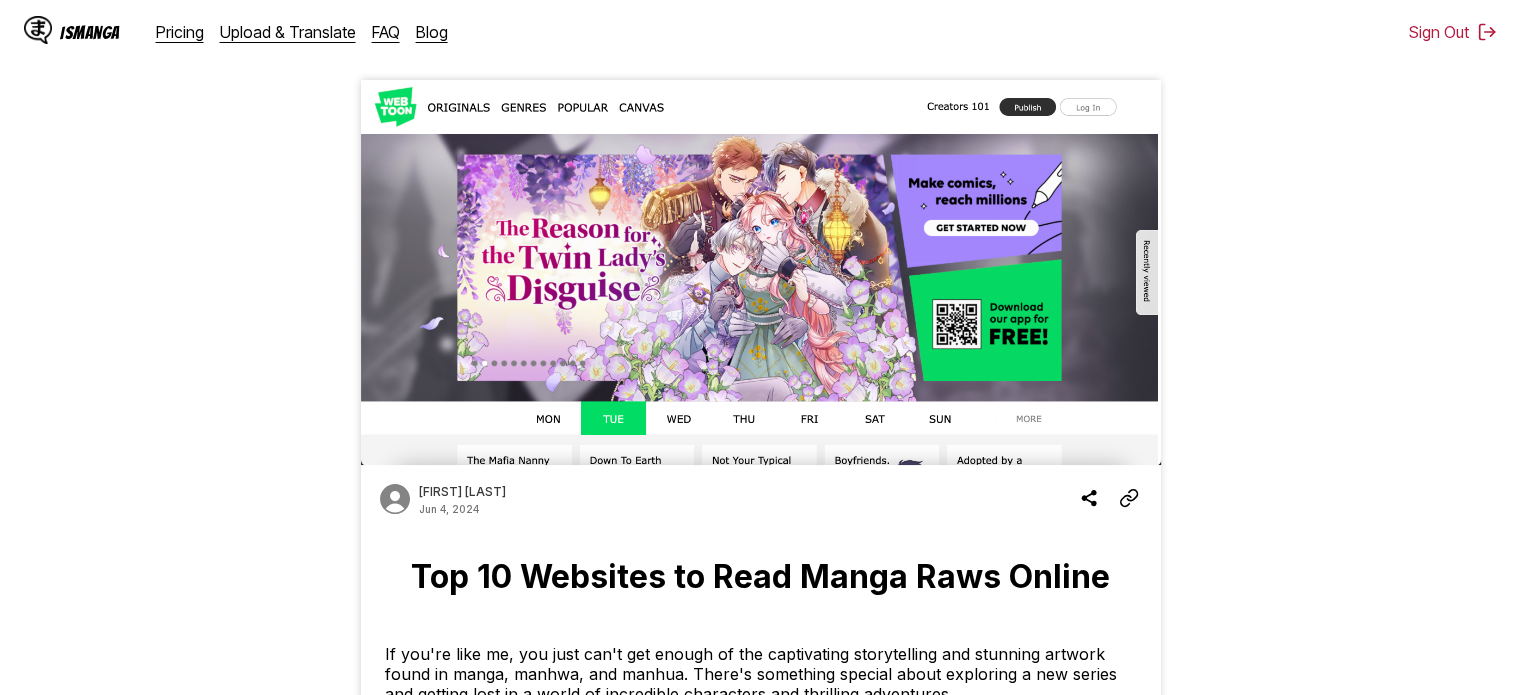 click on "IsManga" at bounding box center [72, 32] 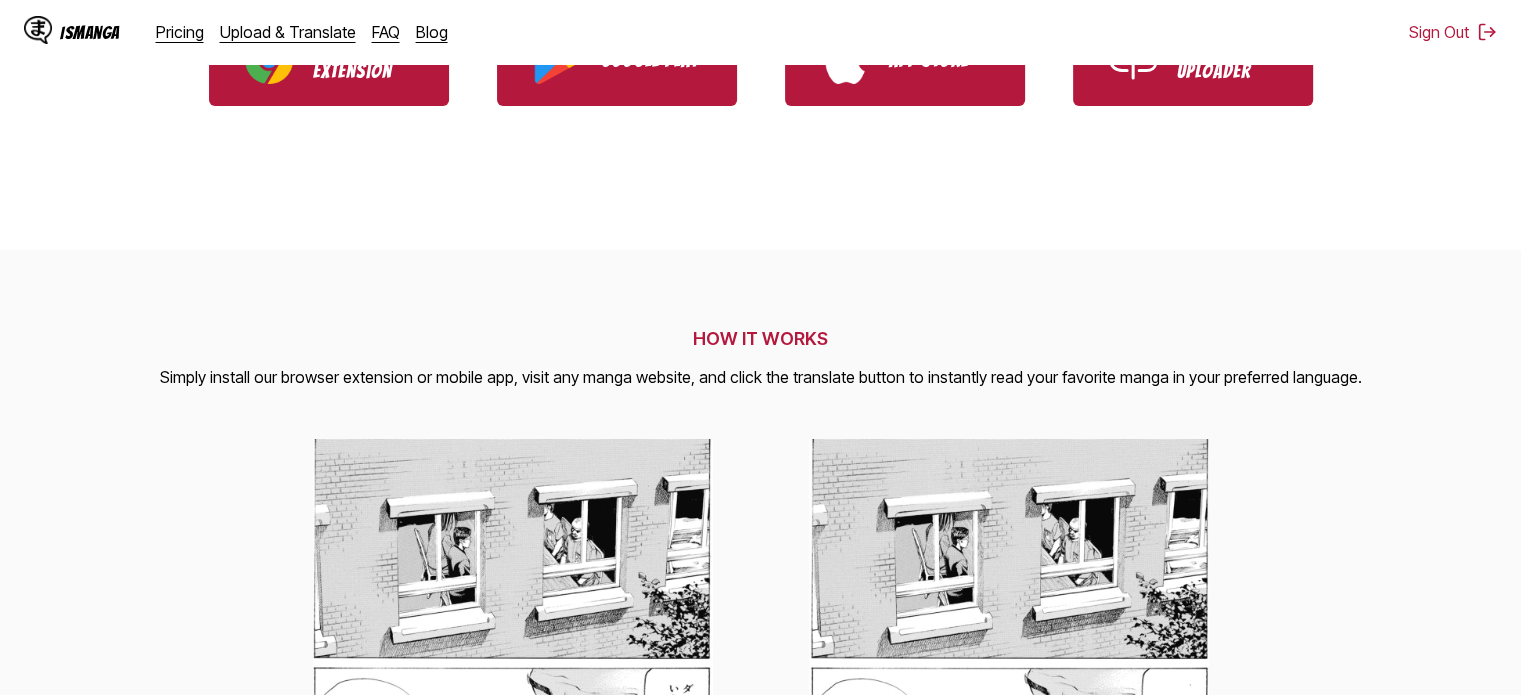 scroll, scrollTop: 484, scrollLeft: 0, axis: vertical 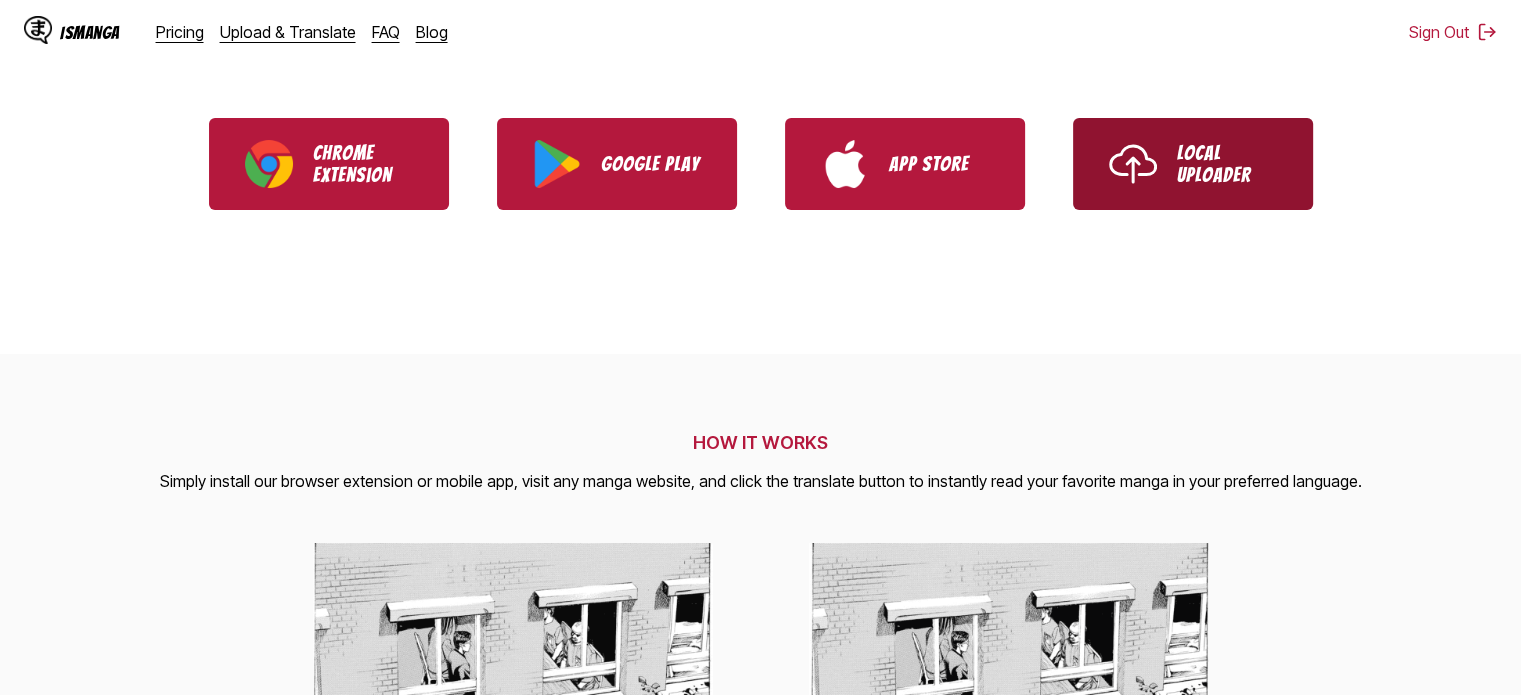 click on "Local Uploader" at bounding box center (1227, 164) 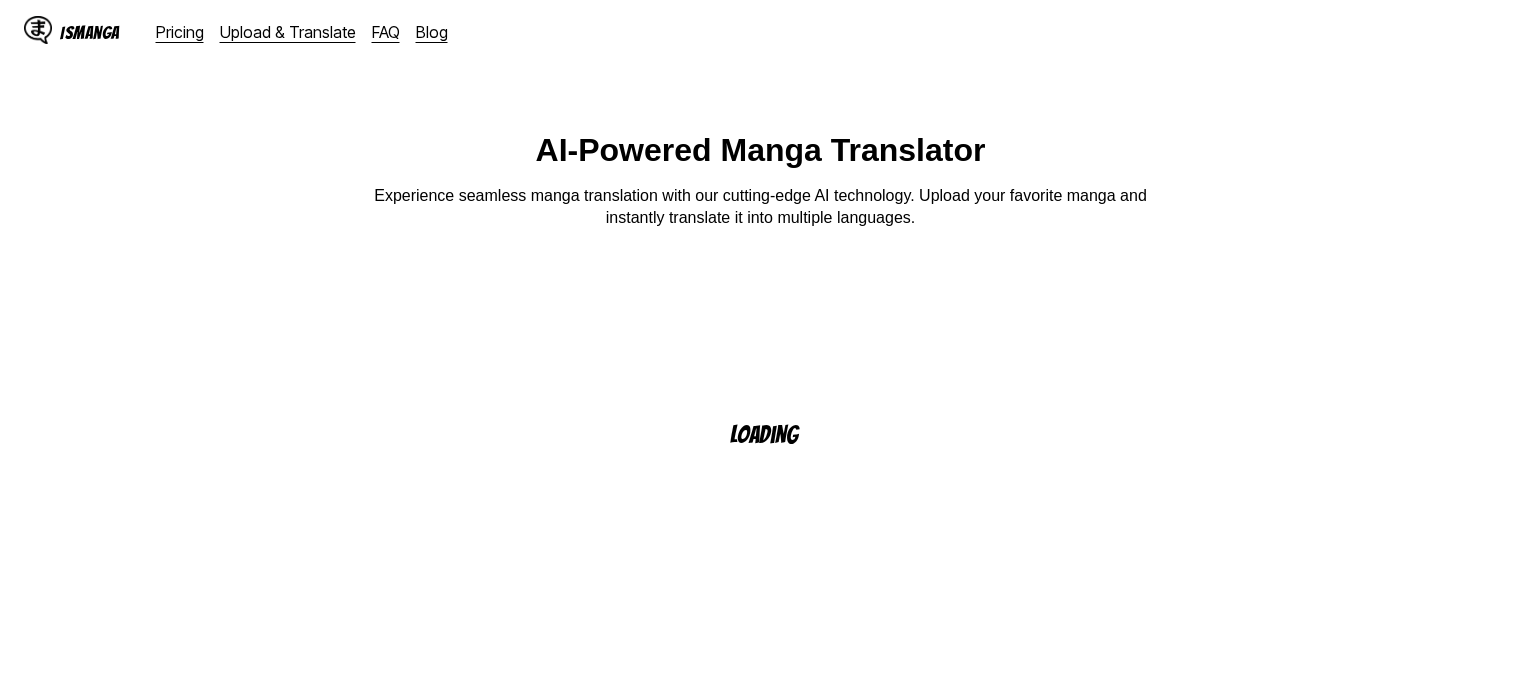 scroll, scrollTop: 0, scrollLeft: 0, axis: both 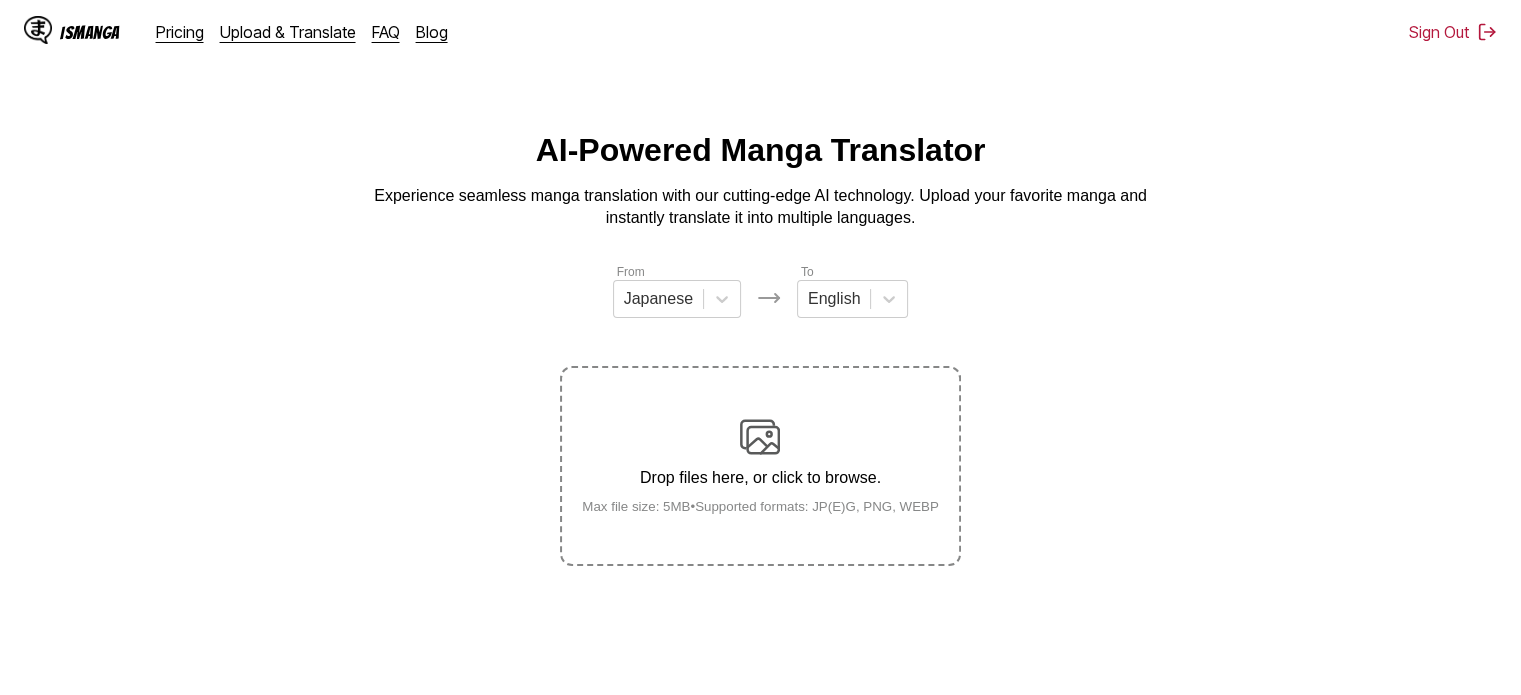 click on "Drop files here, or click to browse. Max file size: 5MB  •  Supported formats: JP(E)G, PNG, WEBP" at bounding box center (760, 466) 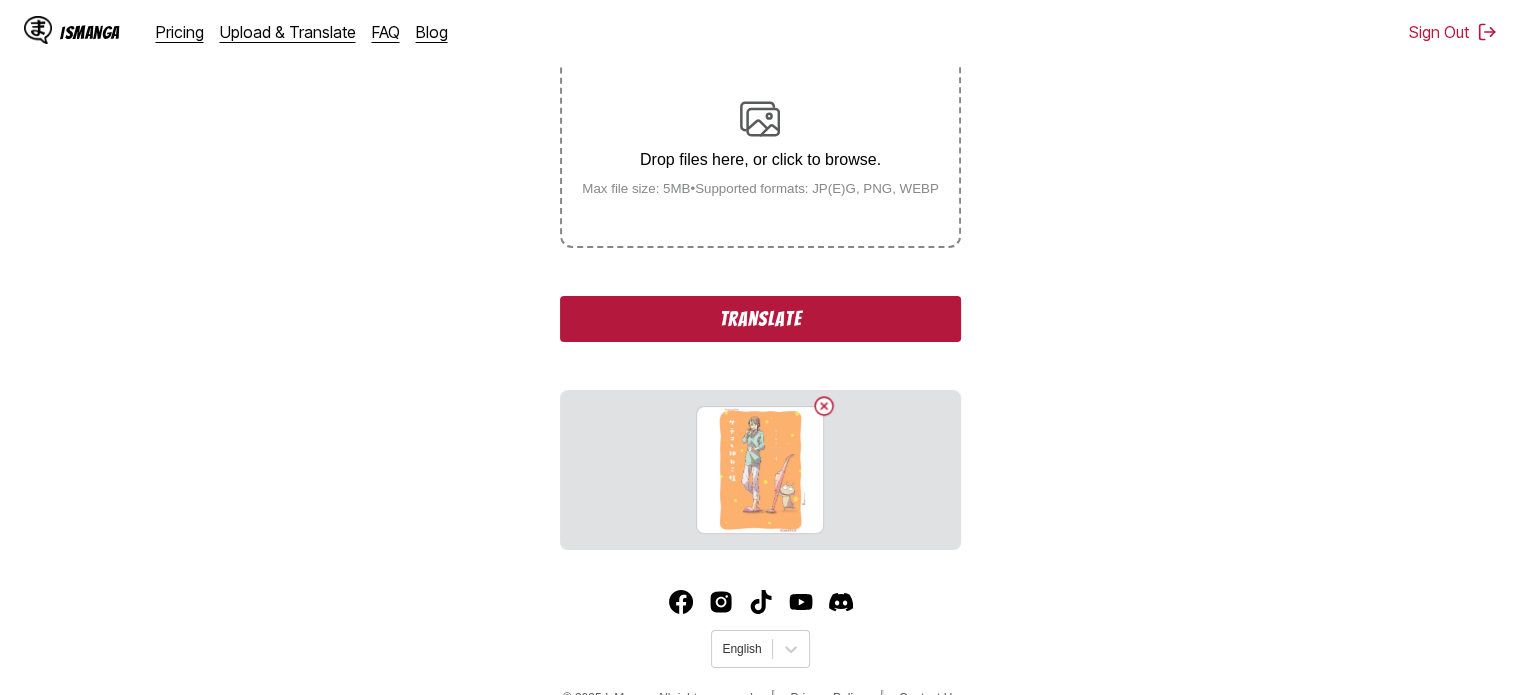 scroll, scrollTop: 361, scrollLeft: 0, axis: vertical 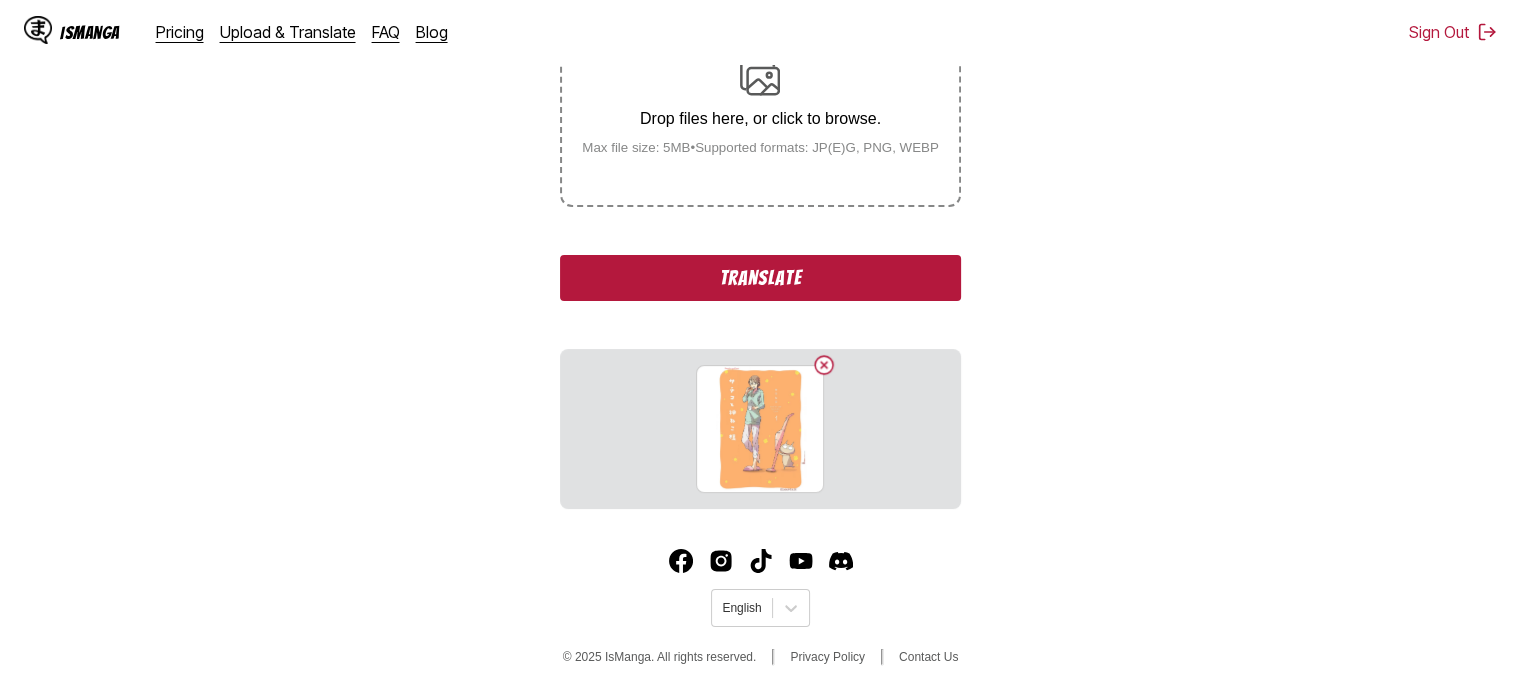 click on "Translate" at bounding box center (760, 278) 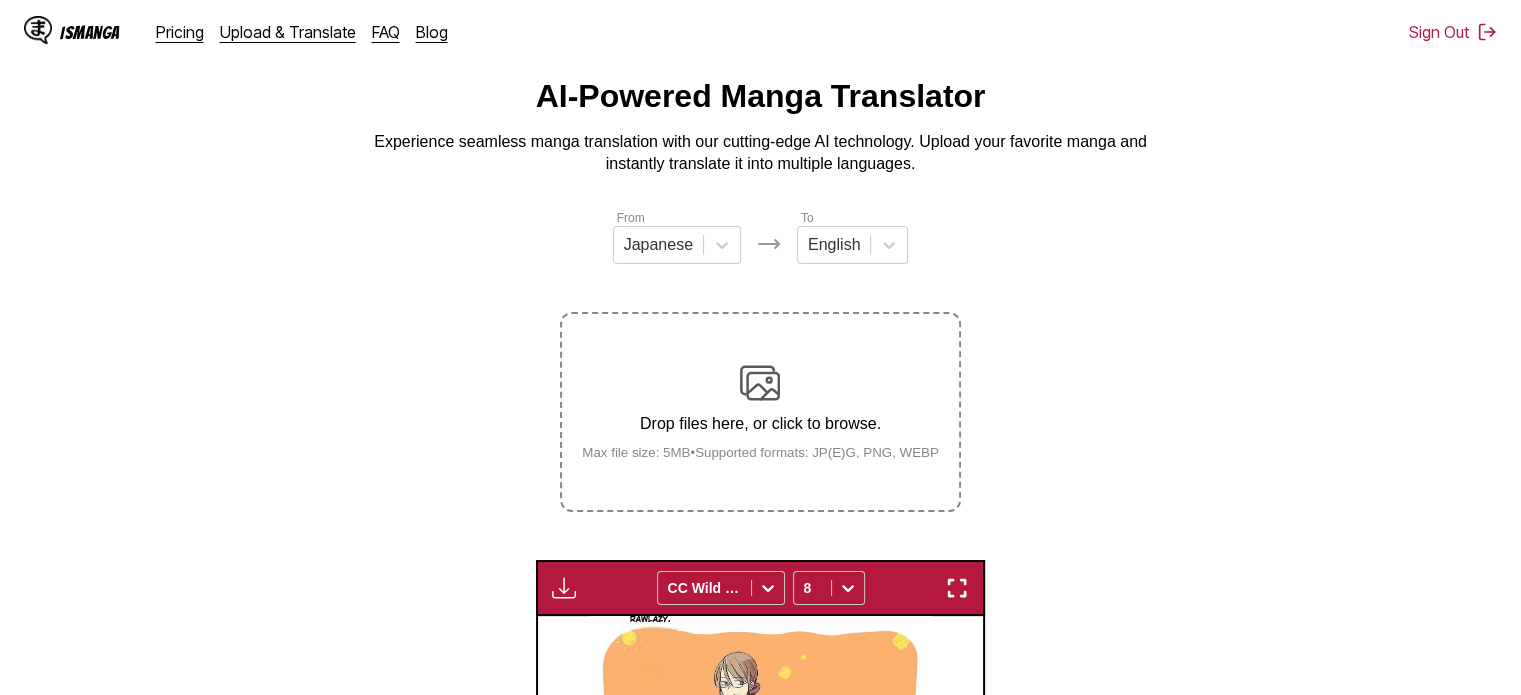 scroll, scrollTop: 46, scrollLeft: 0, axis: vertical 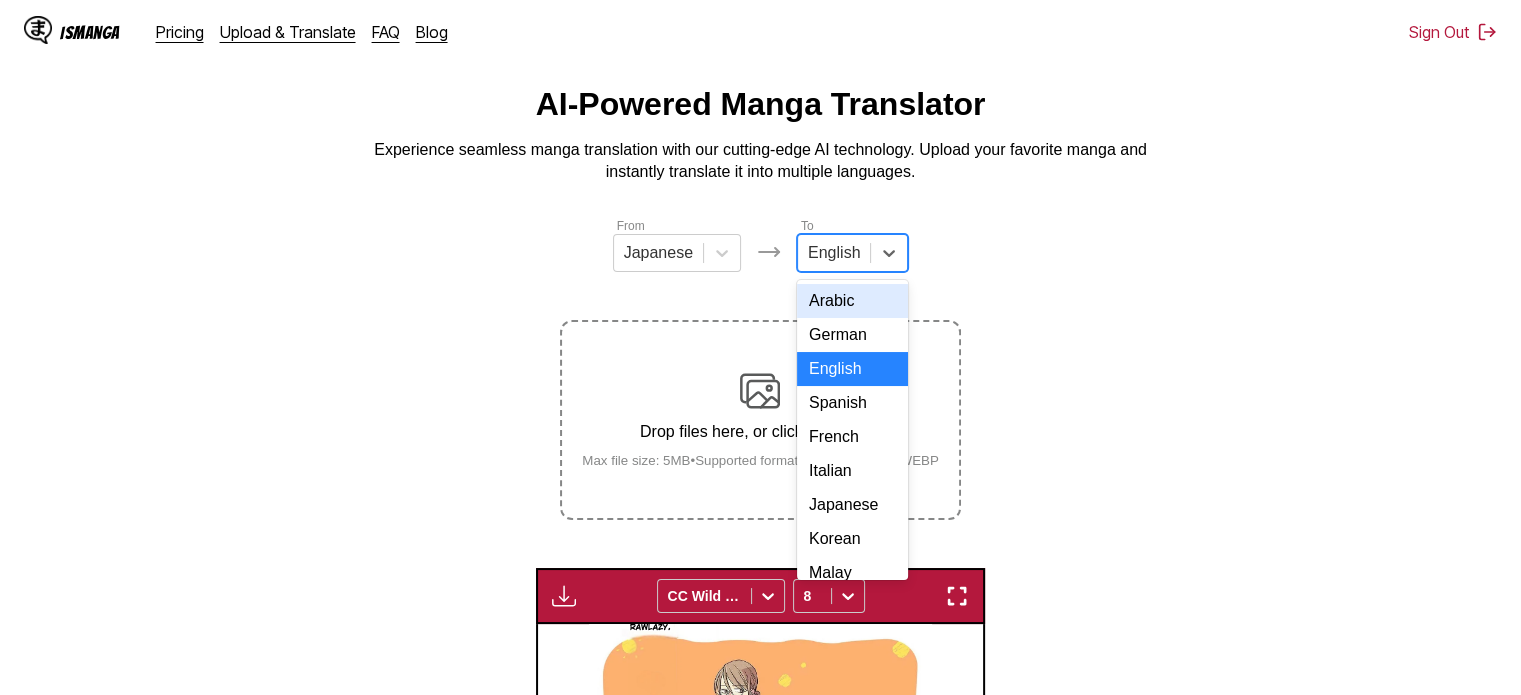 click at bounding box center (834, 253) 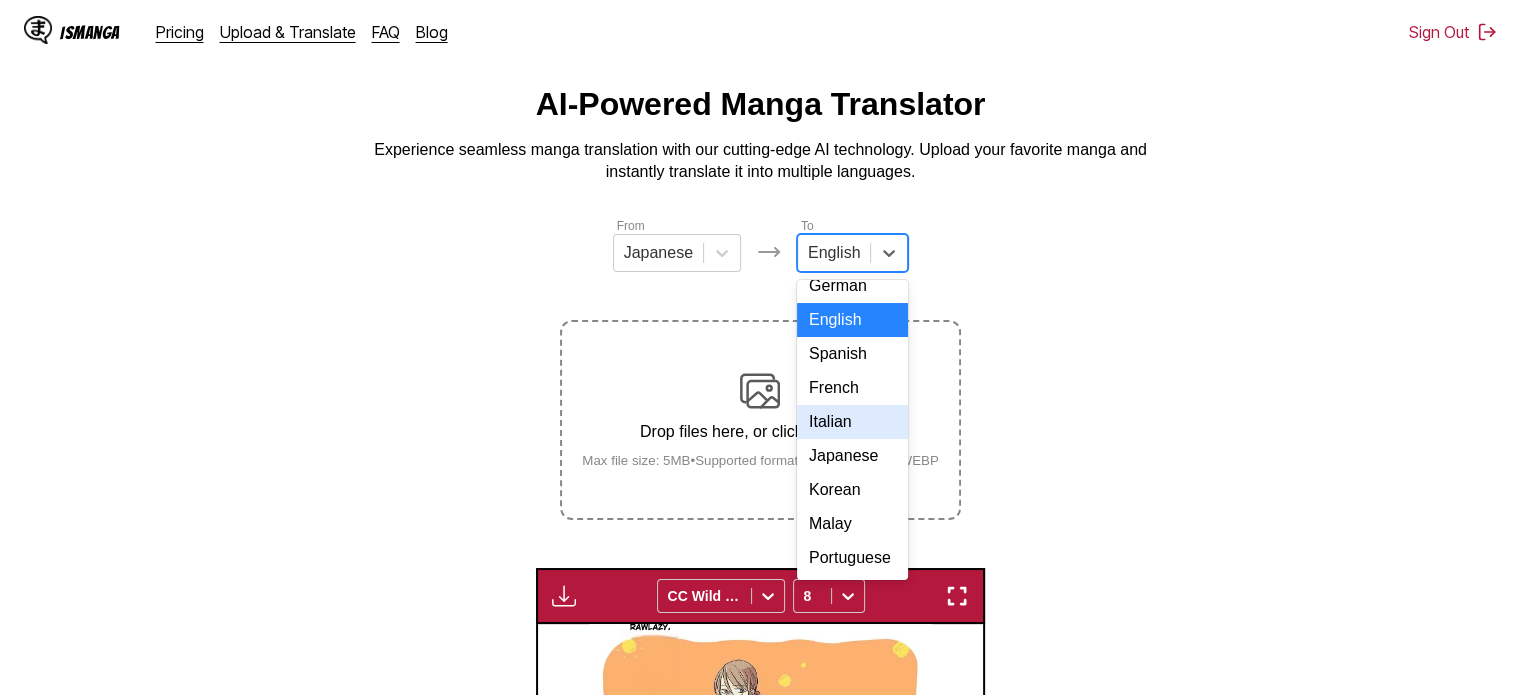 scroll, scrollTop: 49, scrollLeft: 0, axis: vertical 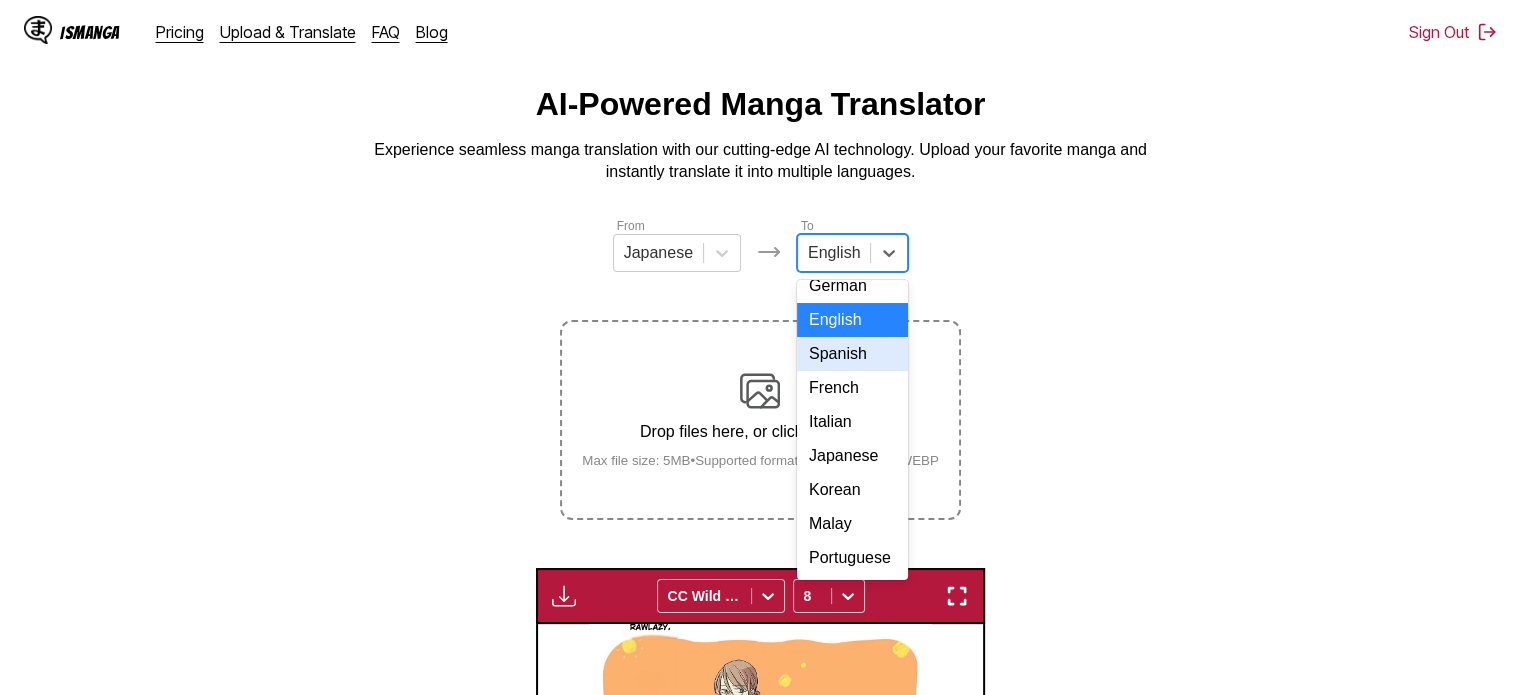 click on "Spanish" at bounding box center (852, 354) 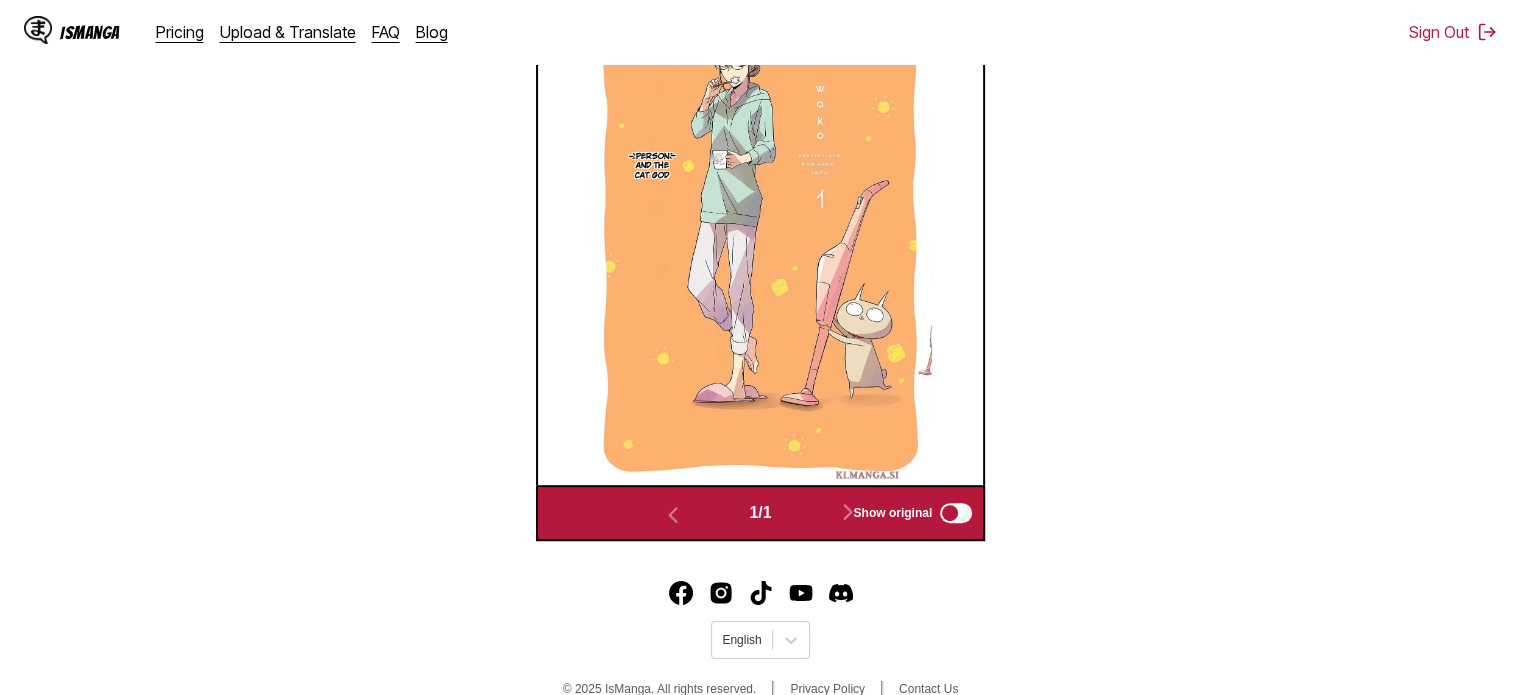 scroll, scrollTop: 675, scrollLeft: 0, axis: vertical 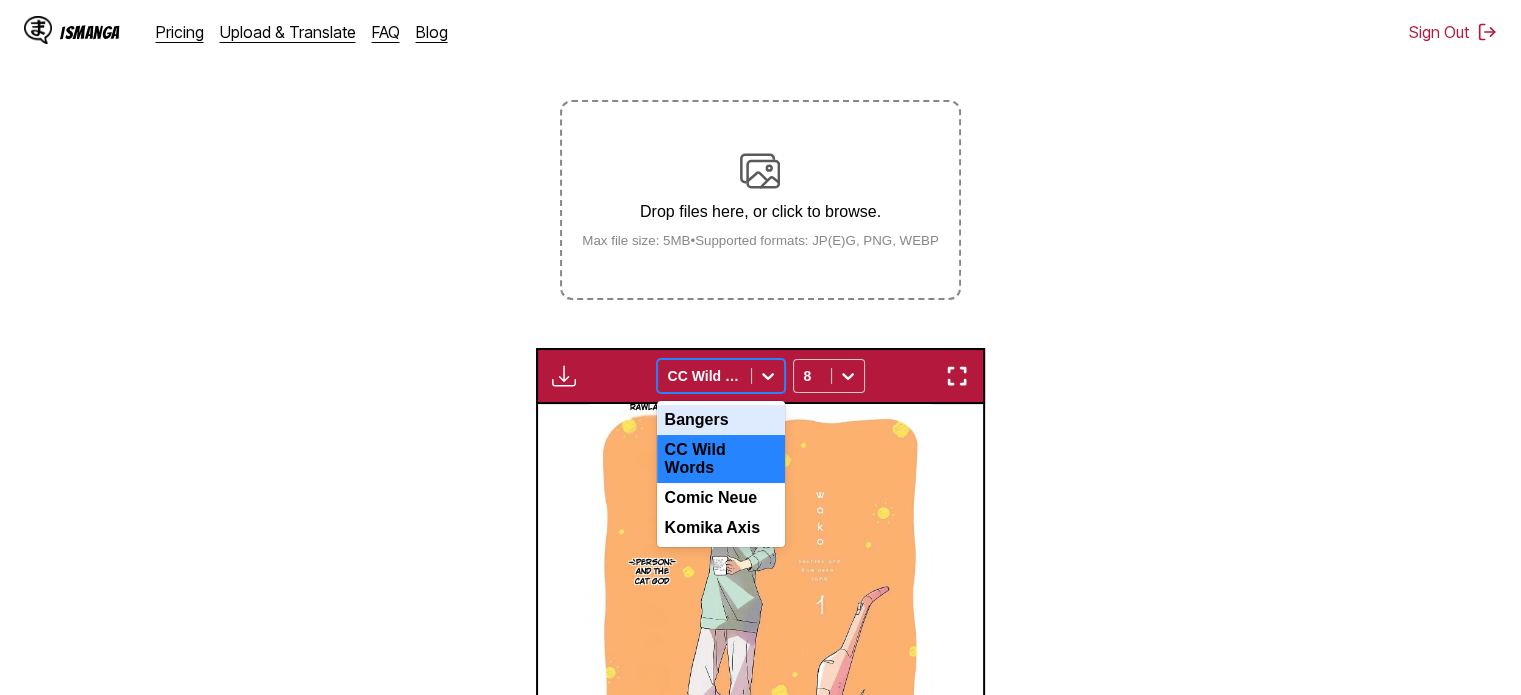click at bounding box center (704, 376) 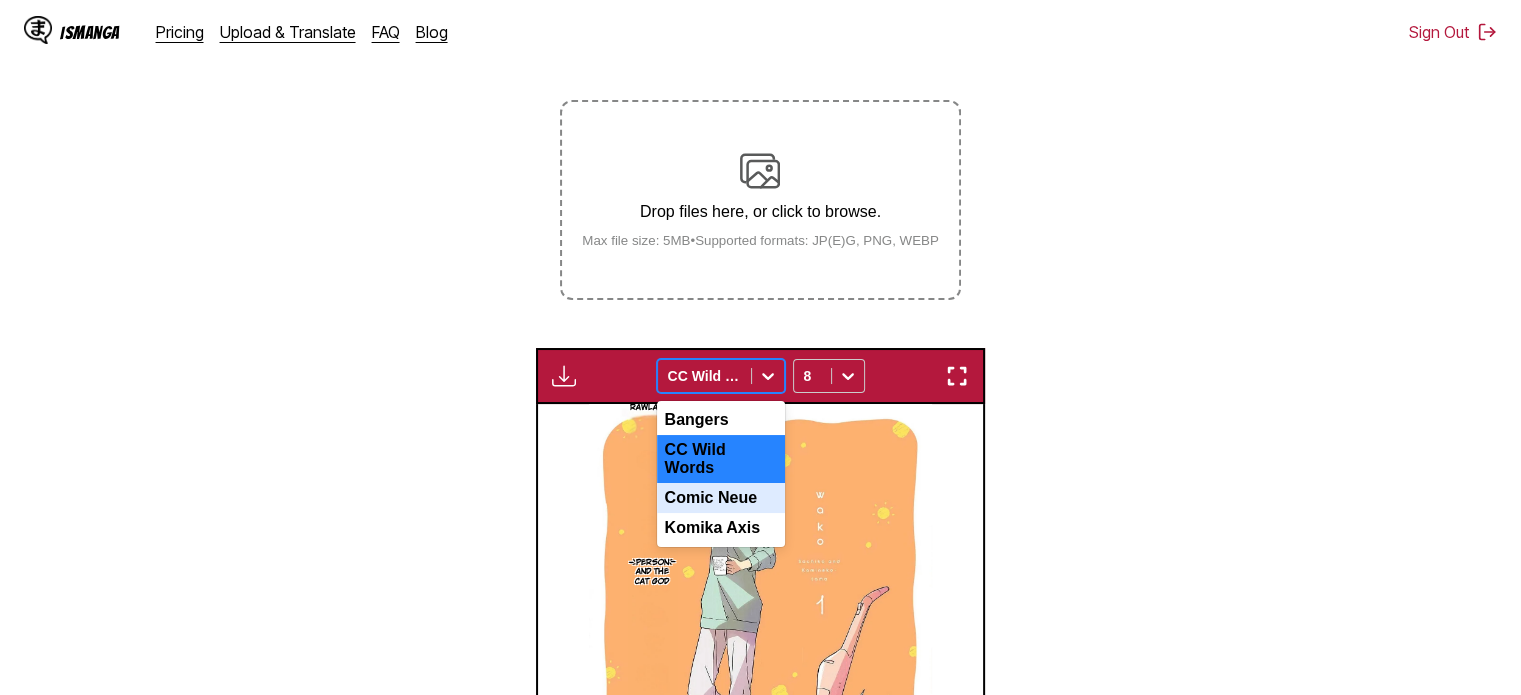 click on "Comic Neue" at bounding box center [721, 498] 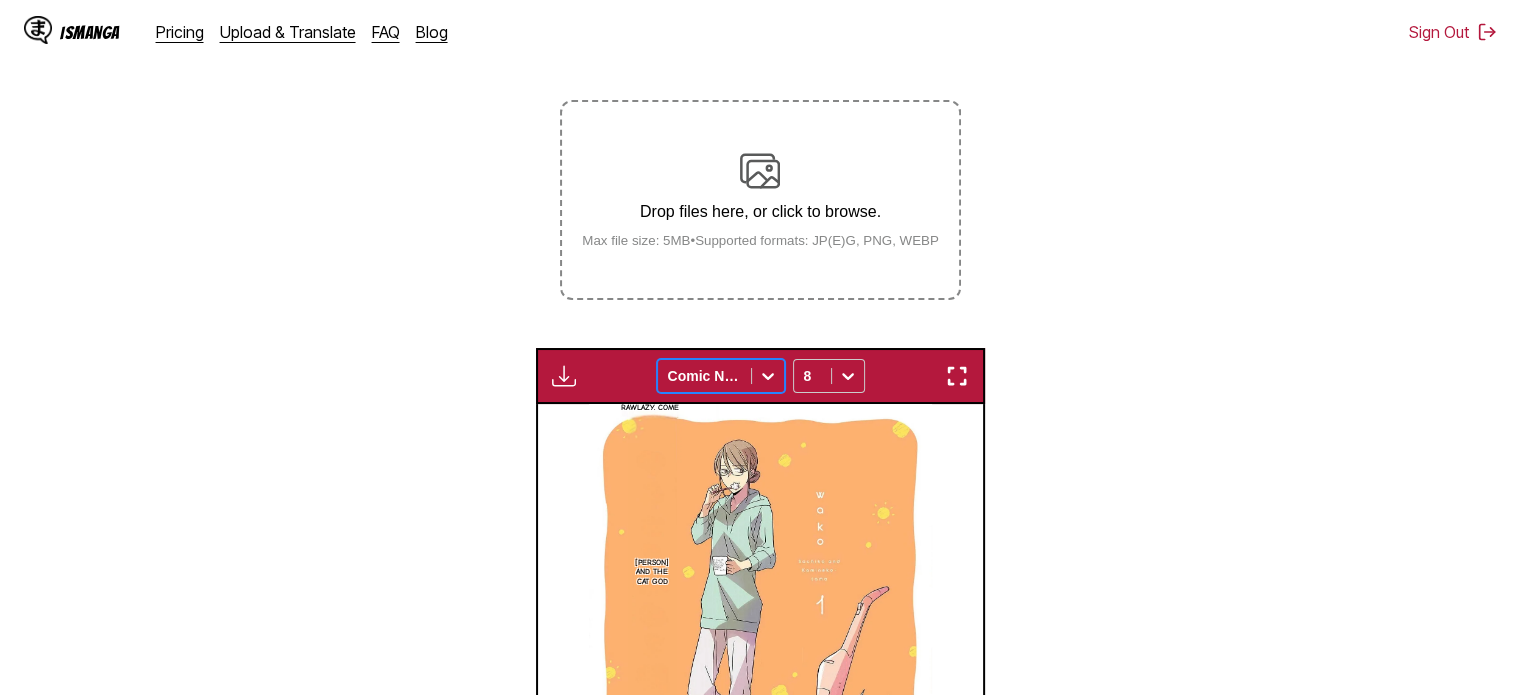click at bounding box center (704, 376) 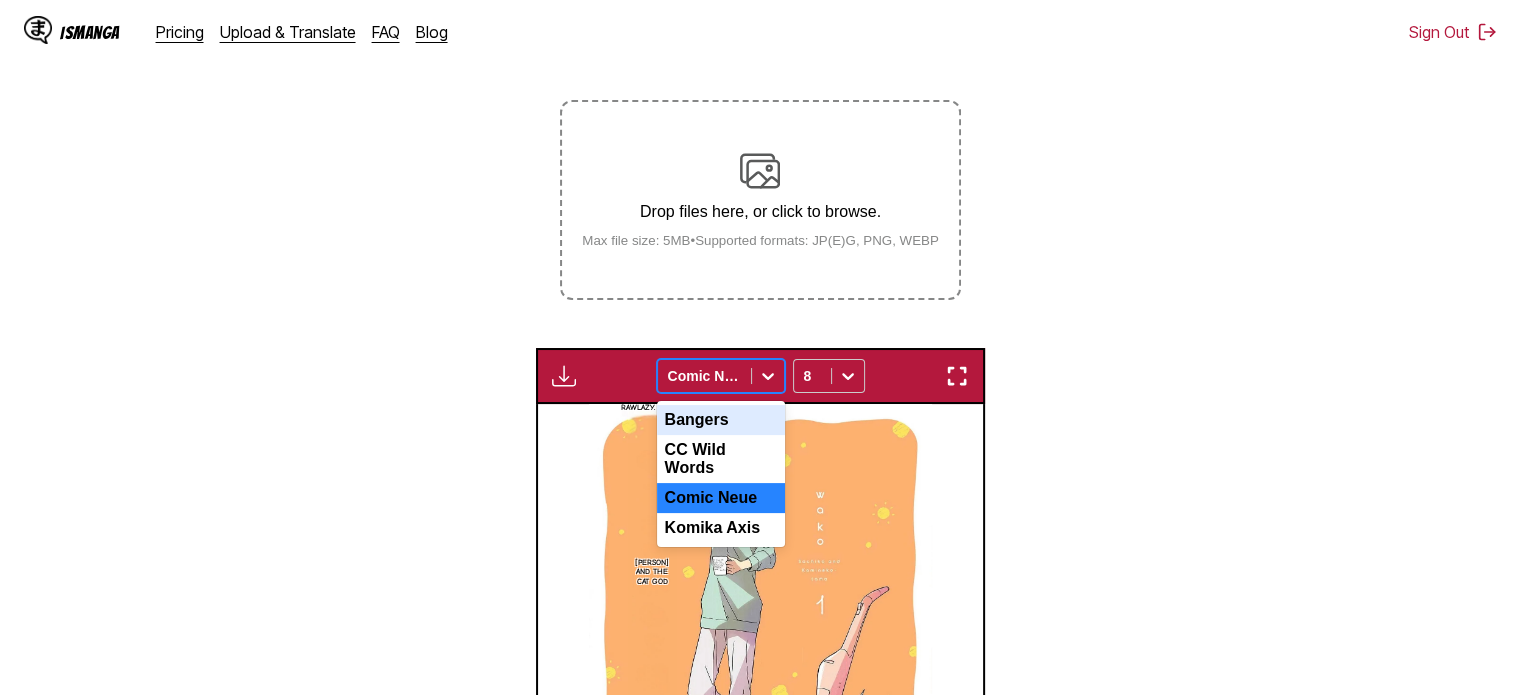 click on "Bangers" at bounding box center [721, 420] 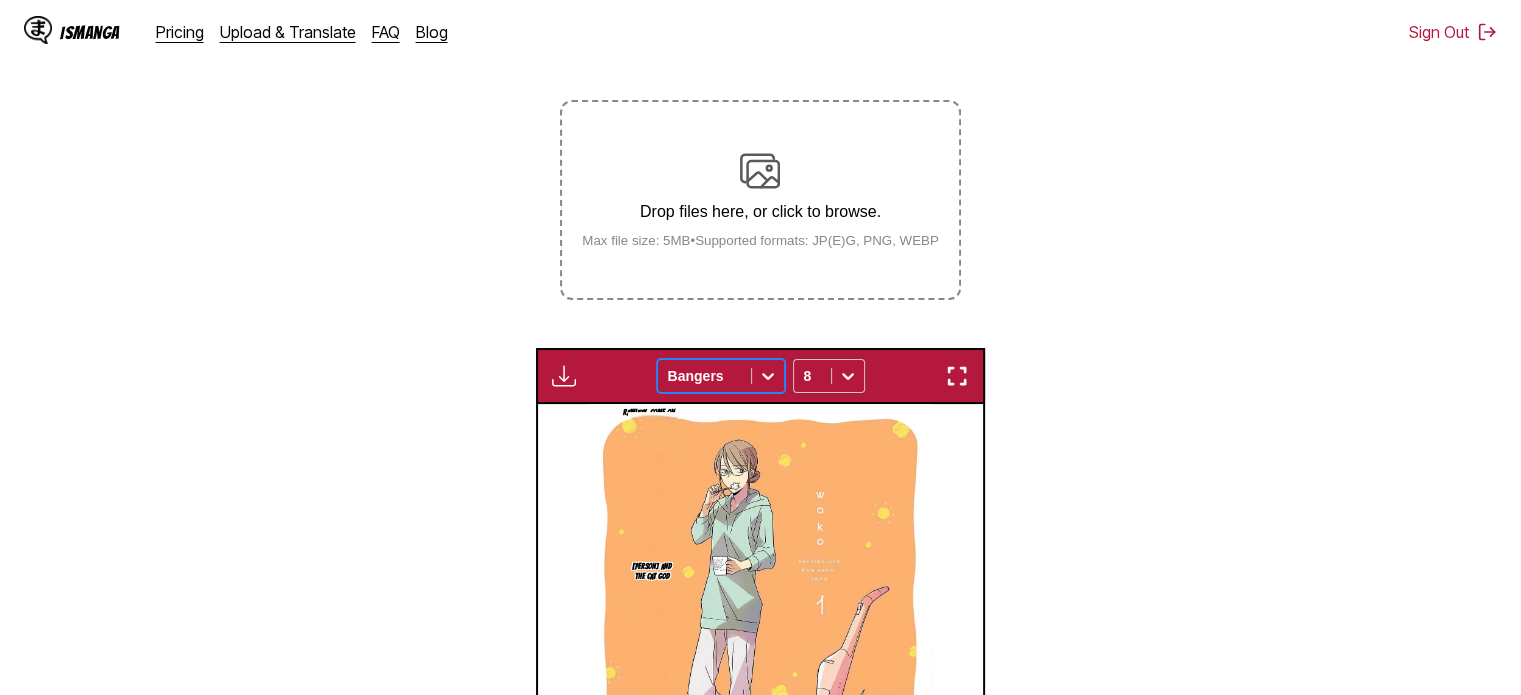 click on "Bangers" at bounding box center [704, 376] 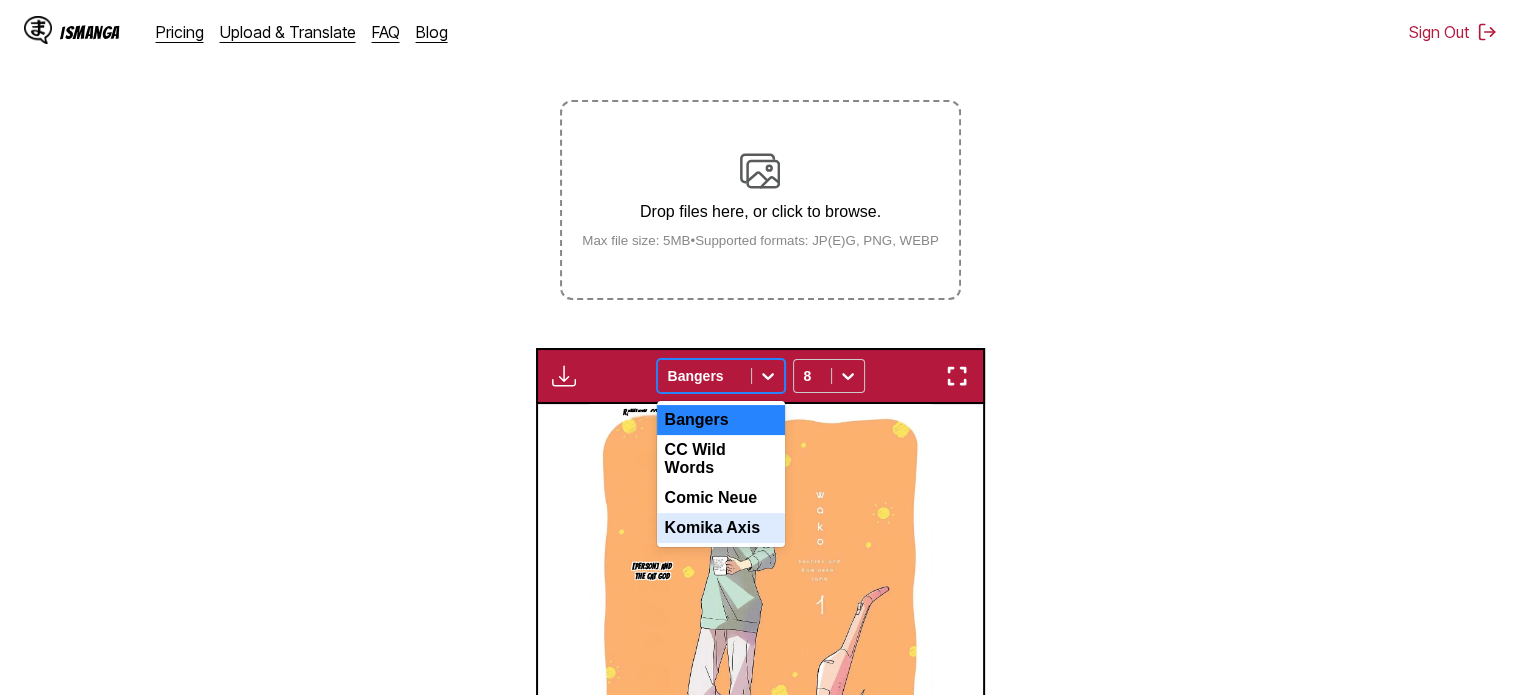 click on "Komika Axis" at bounding box center [721, 528] 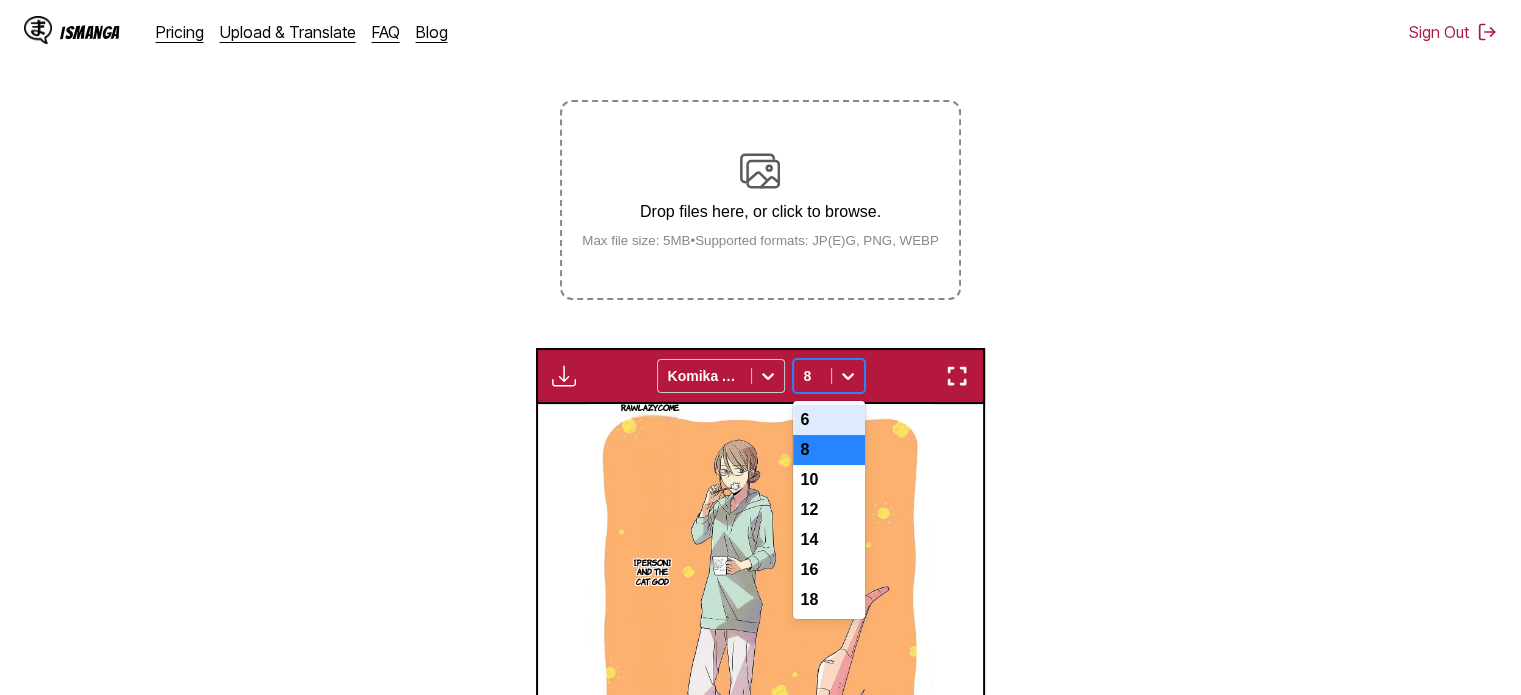 click at bounding box center [848, 376] 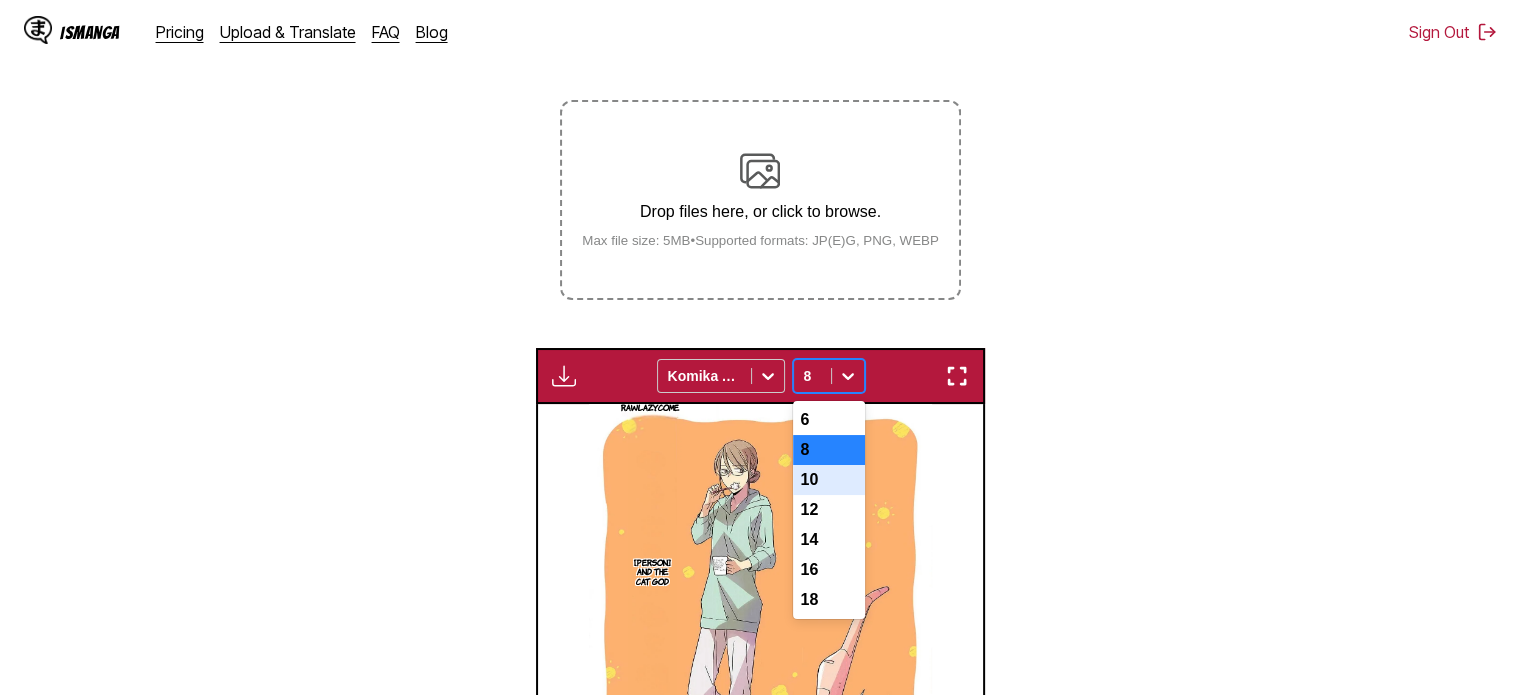 click on "10" at bounding box center [829, 480] 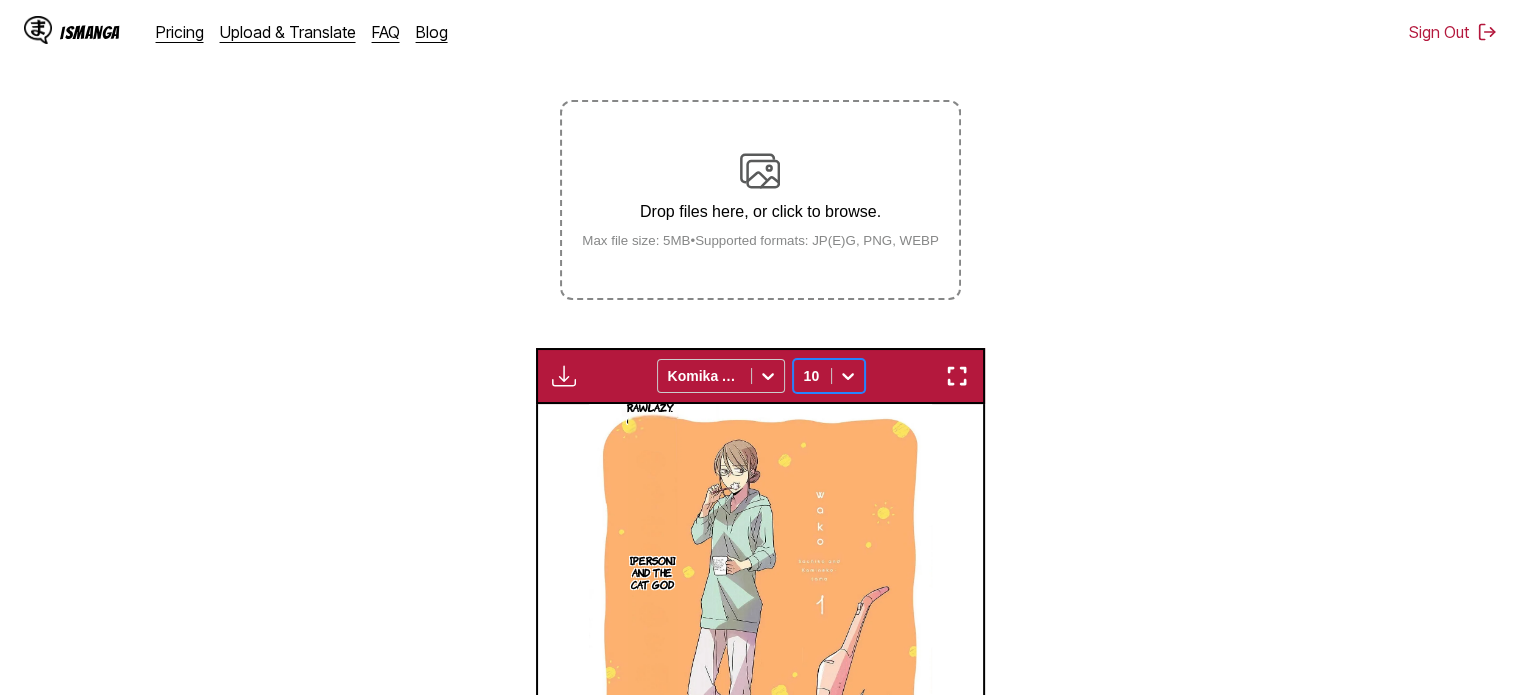 click on "RawLazy. Come on. Sachiko and the Cat God" at bounding box center (761, 648) 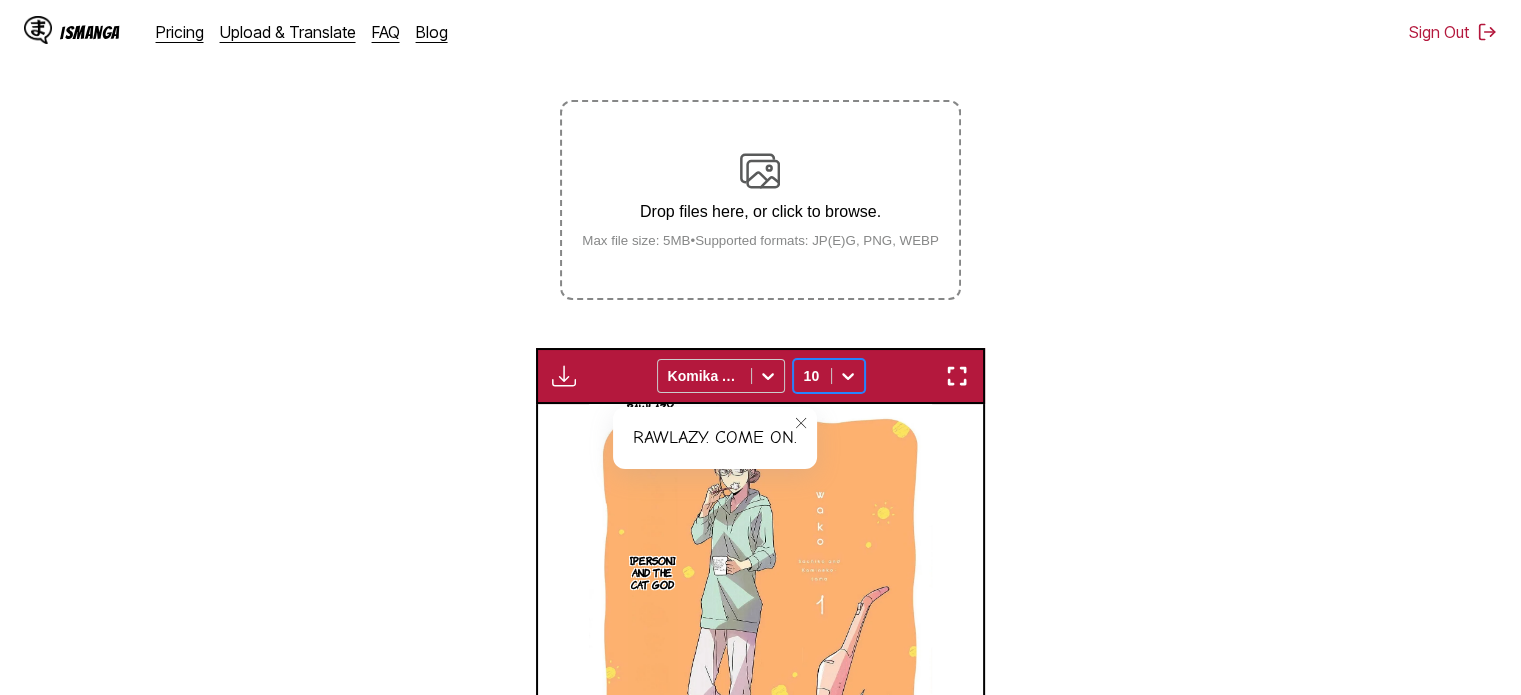 click 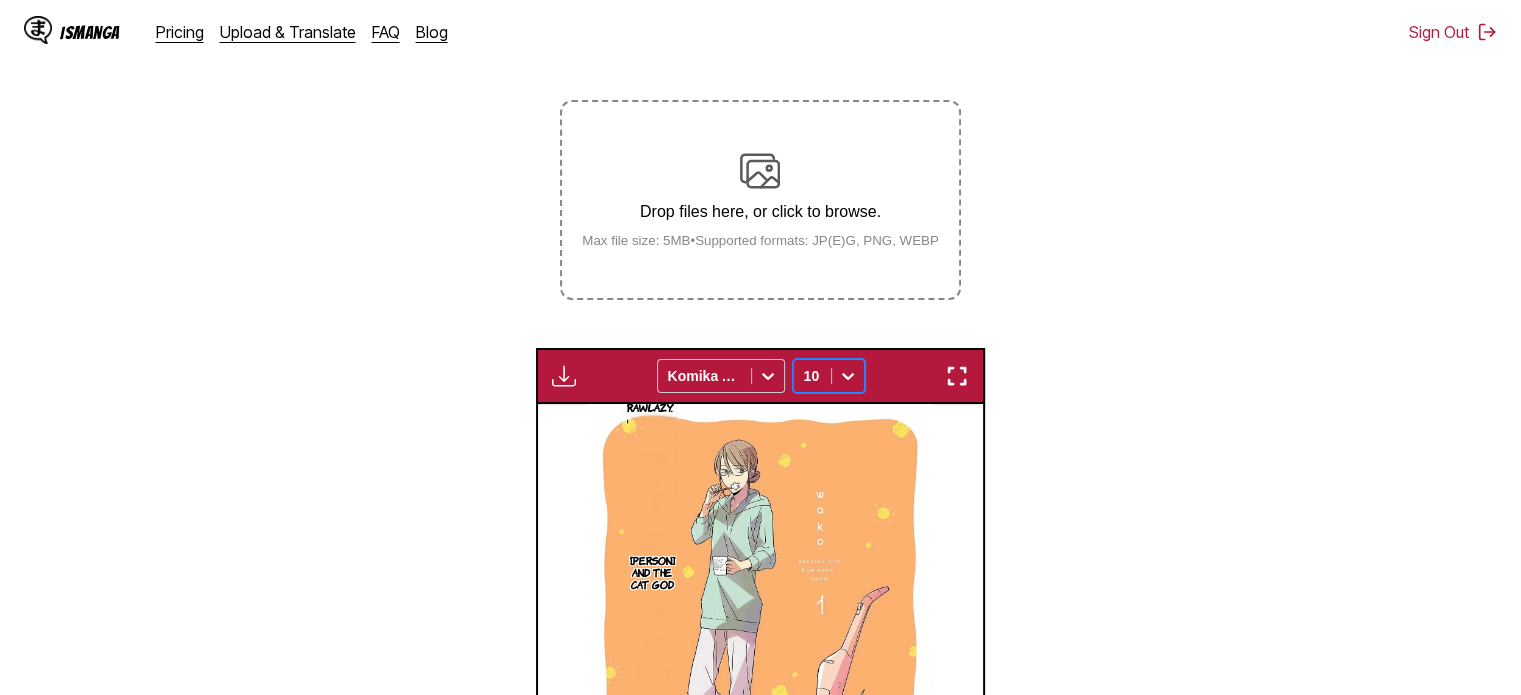 click on "RawLazy. Come on." at bounding box center (650, 413) 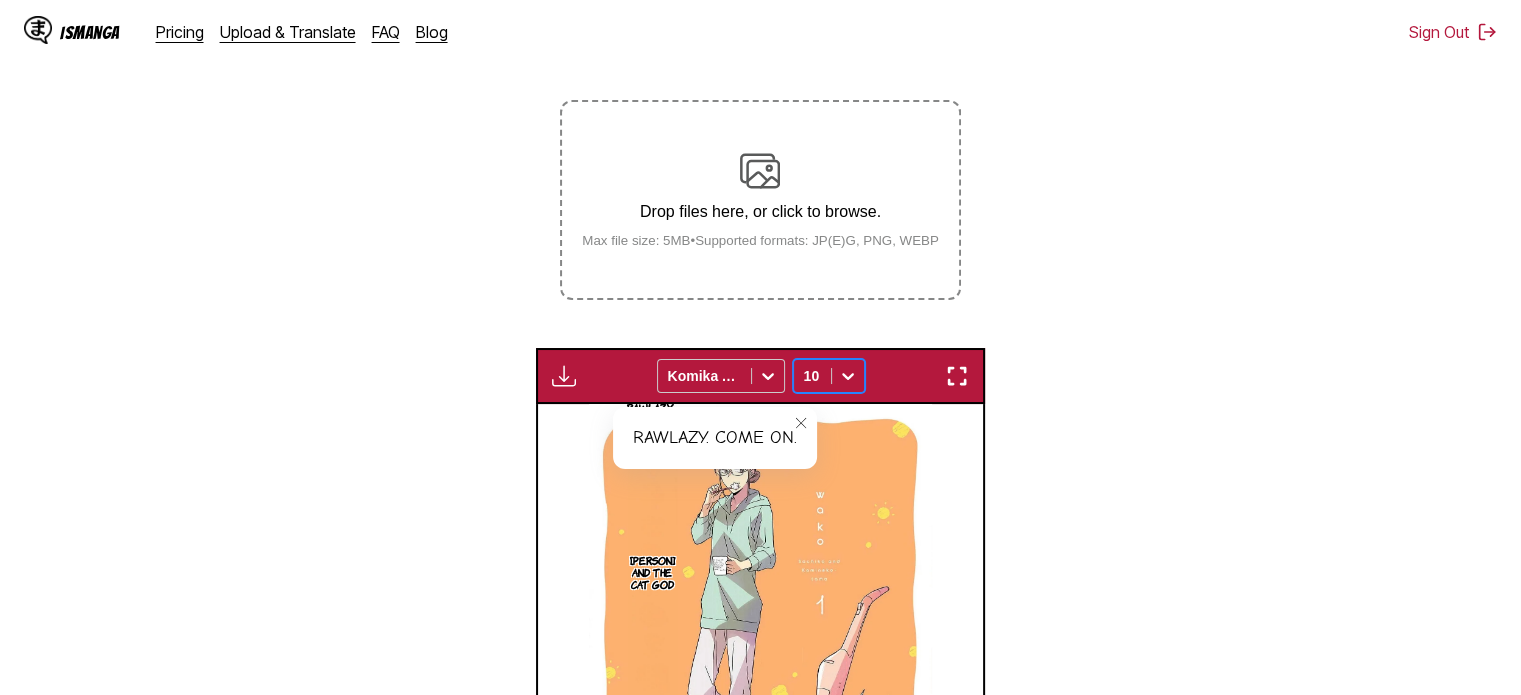 click on "RawLazy. Come on." at bounding box center (715, 438) 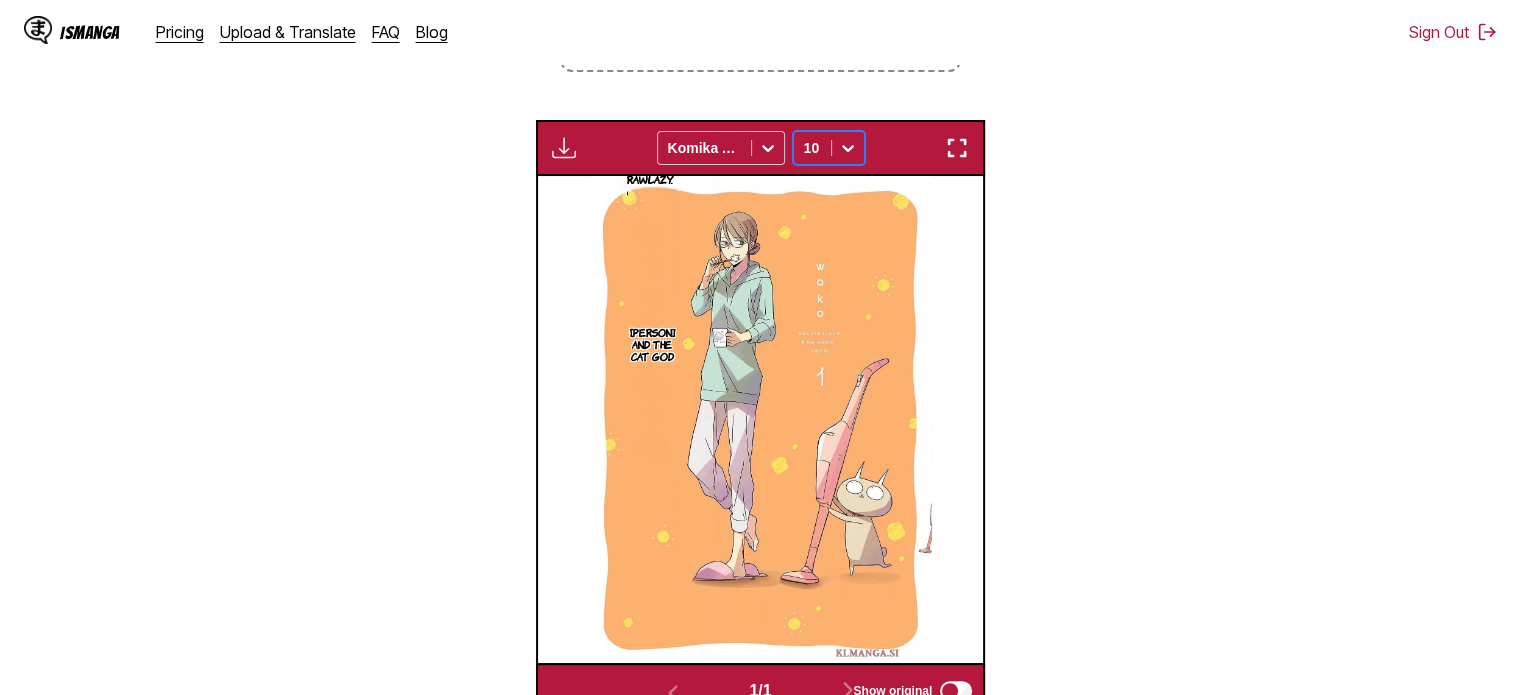 scroll, scrollTop: 594, scrollLeft: 0, axis: vertical 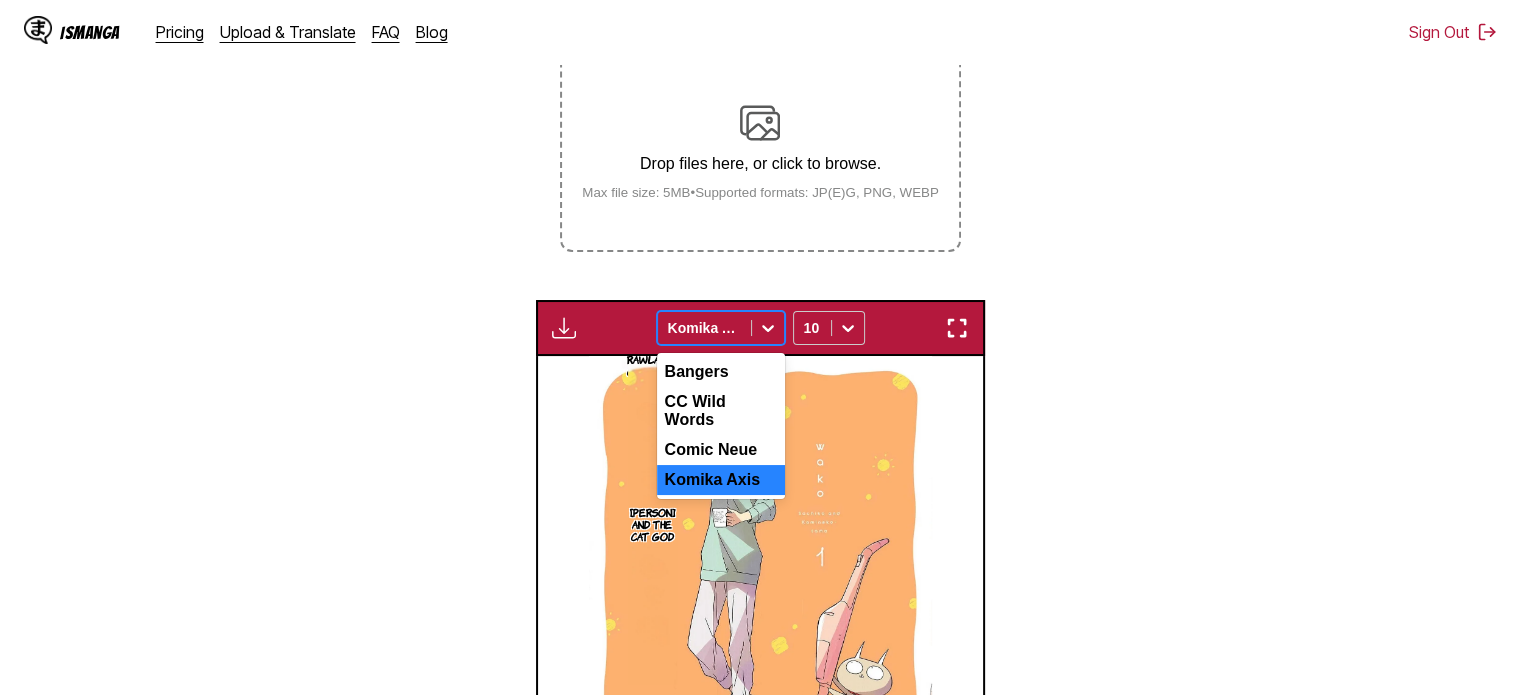 click at bounding box center [704, 328] 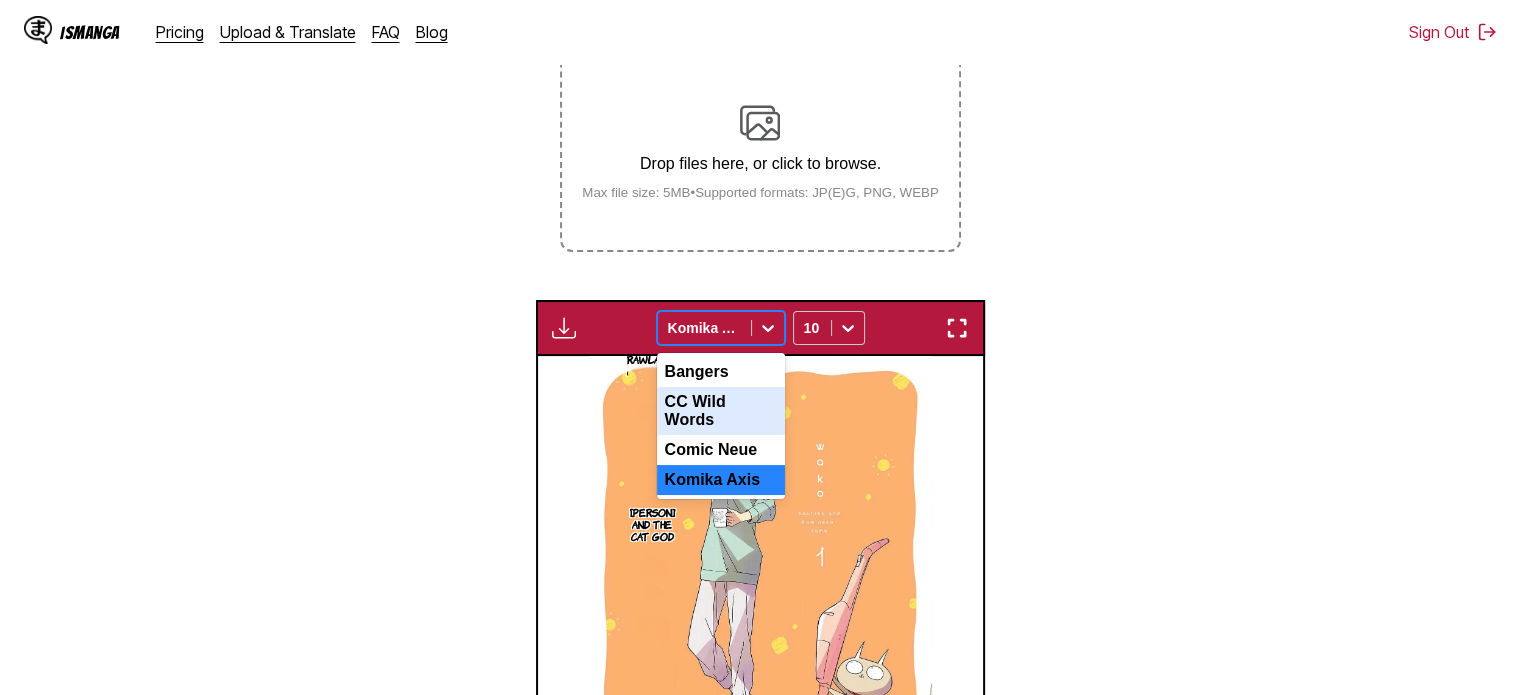 click on "CC Wild Words" at bounding box center [721, 411] 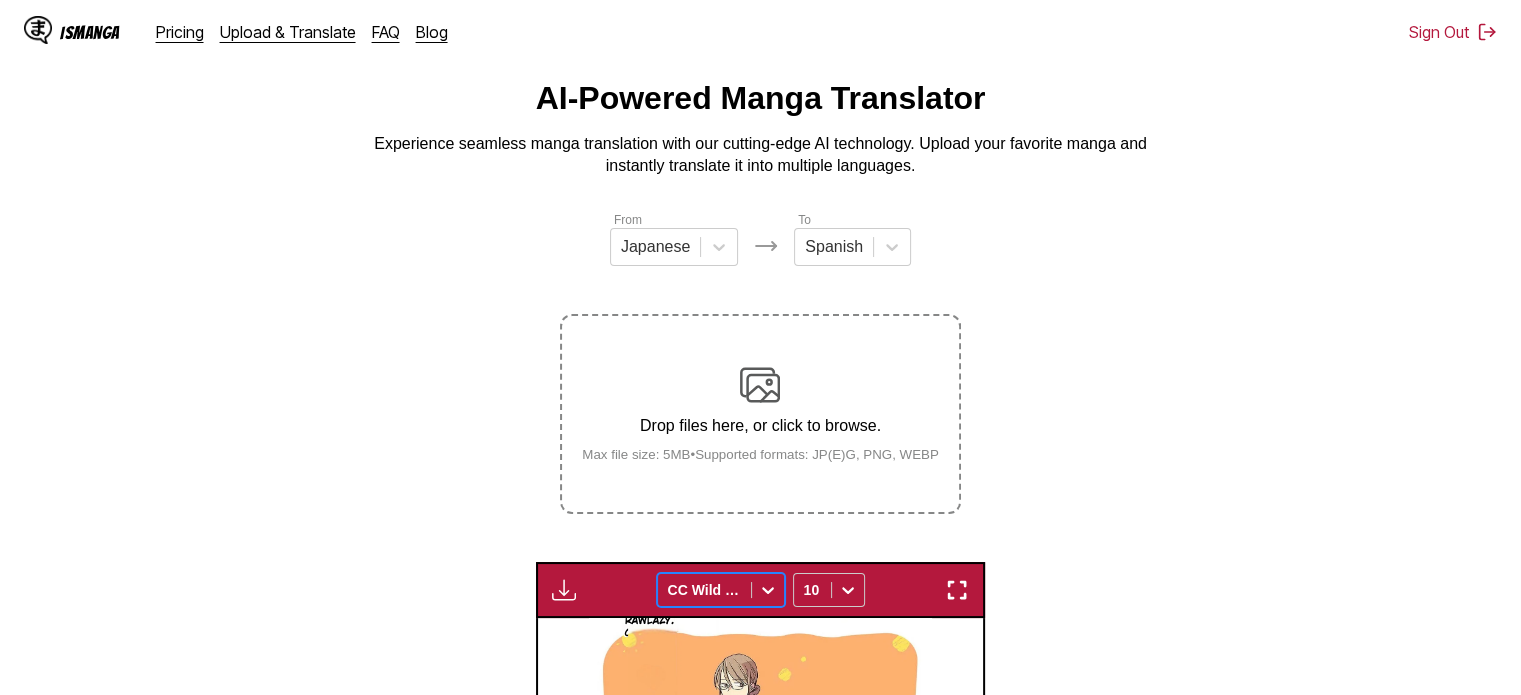 scroll, scrollTop: 40, scrollLeft: 0, axis: vertical 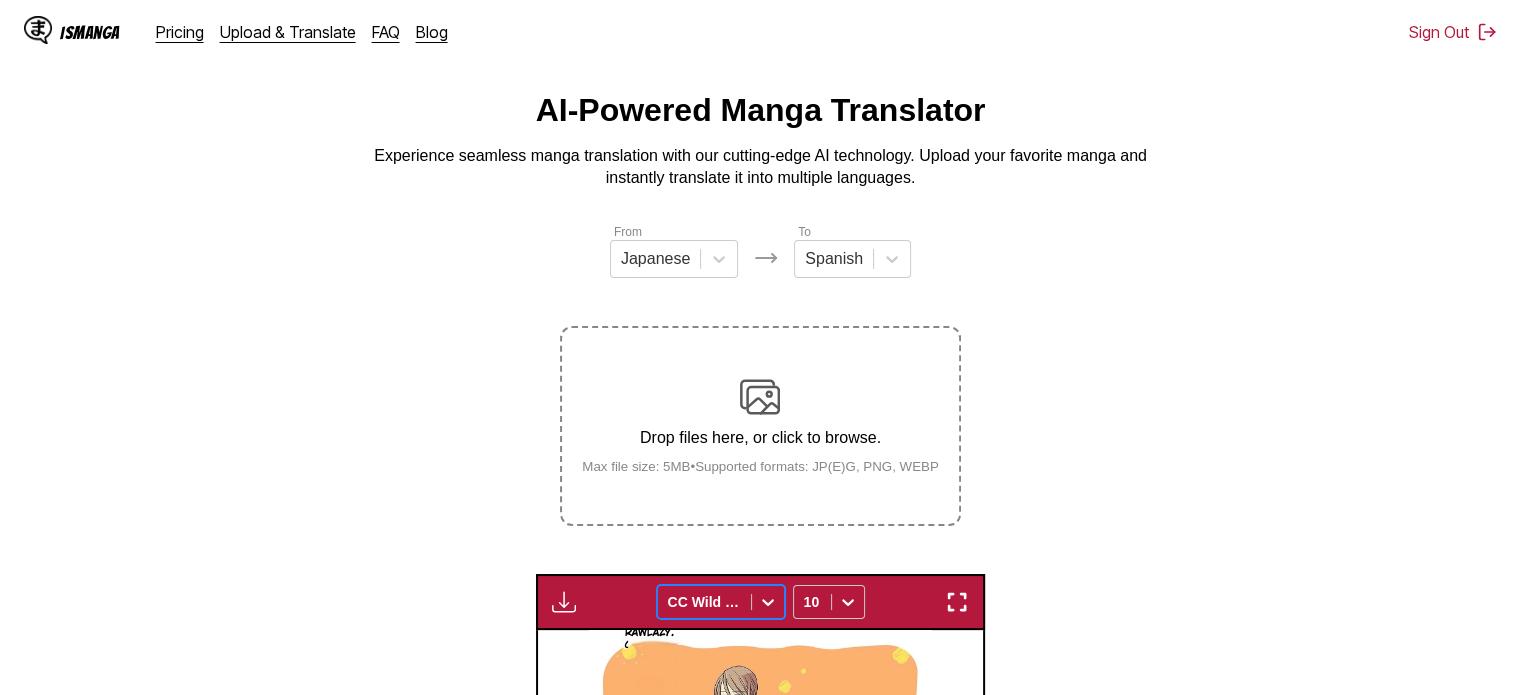 click on "Drop files here, or click to browse. Max file size: 5MB  •  Supported formats: JP(E)G, PNG, WEBP" at bounding box center [760, 426] 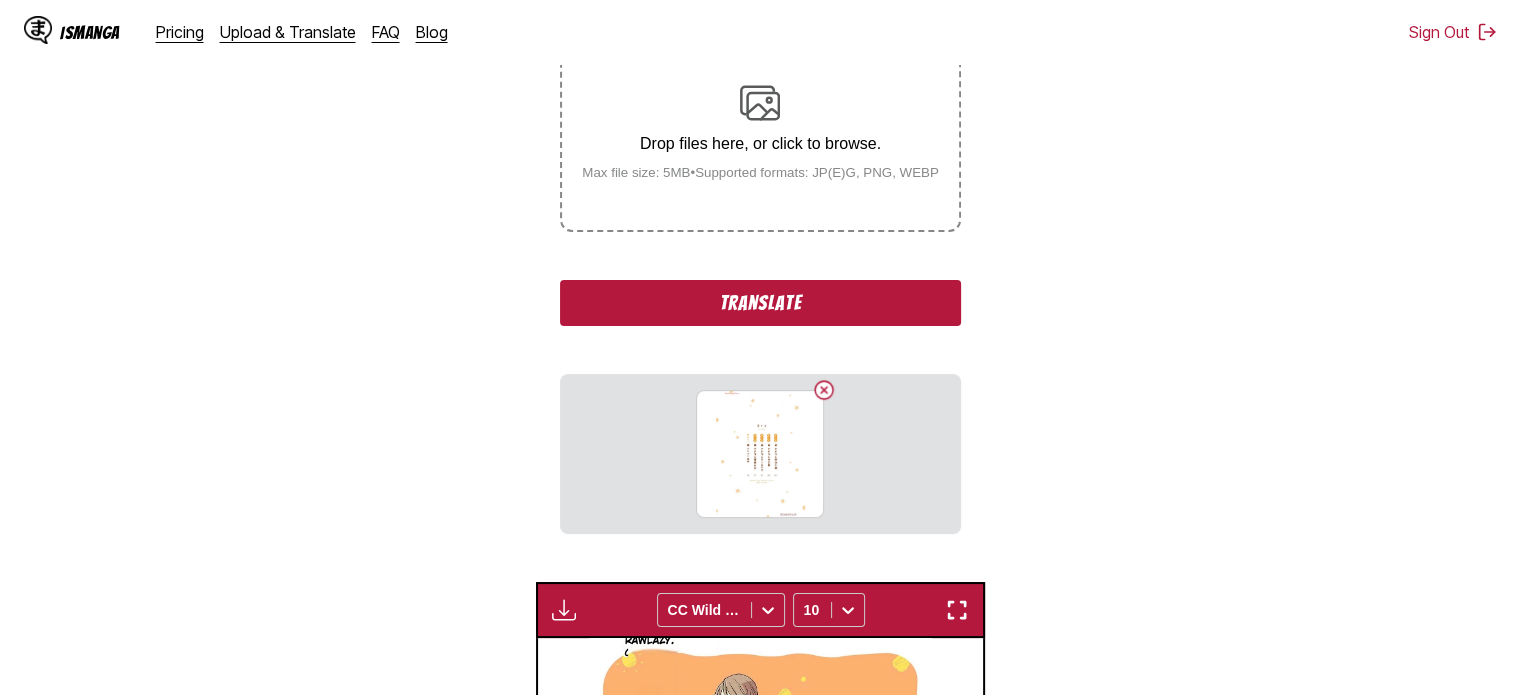 scroll, scrollTop: 356, scrollLeft: 0, axis: vertical 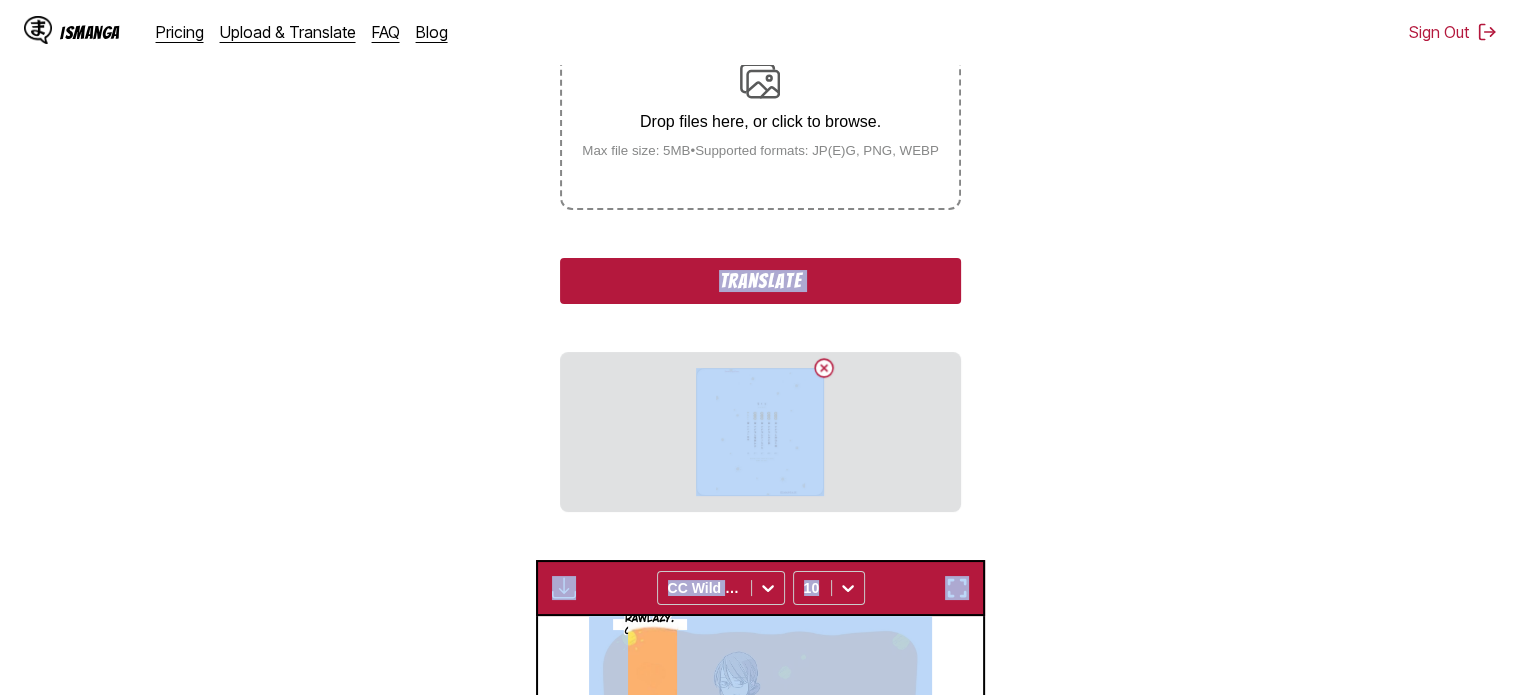 click on "From Japanese To Spanish Drop files here, or click to browse. Max file size: 5MB  •  Supported formats: JP(E)G, PNG, WEBP Translate 004.jpg Download Panel Download All CC Wild Words 10 RawLazy. Come on. Sachiko and the Cat God 1  /  1 Show original" at bounding box center (760, 532) 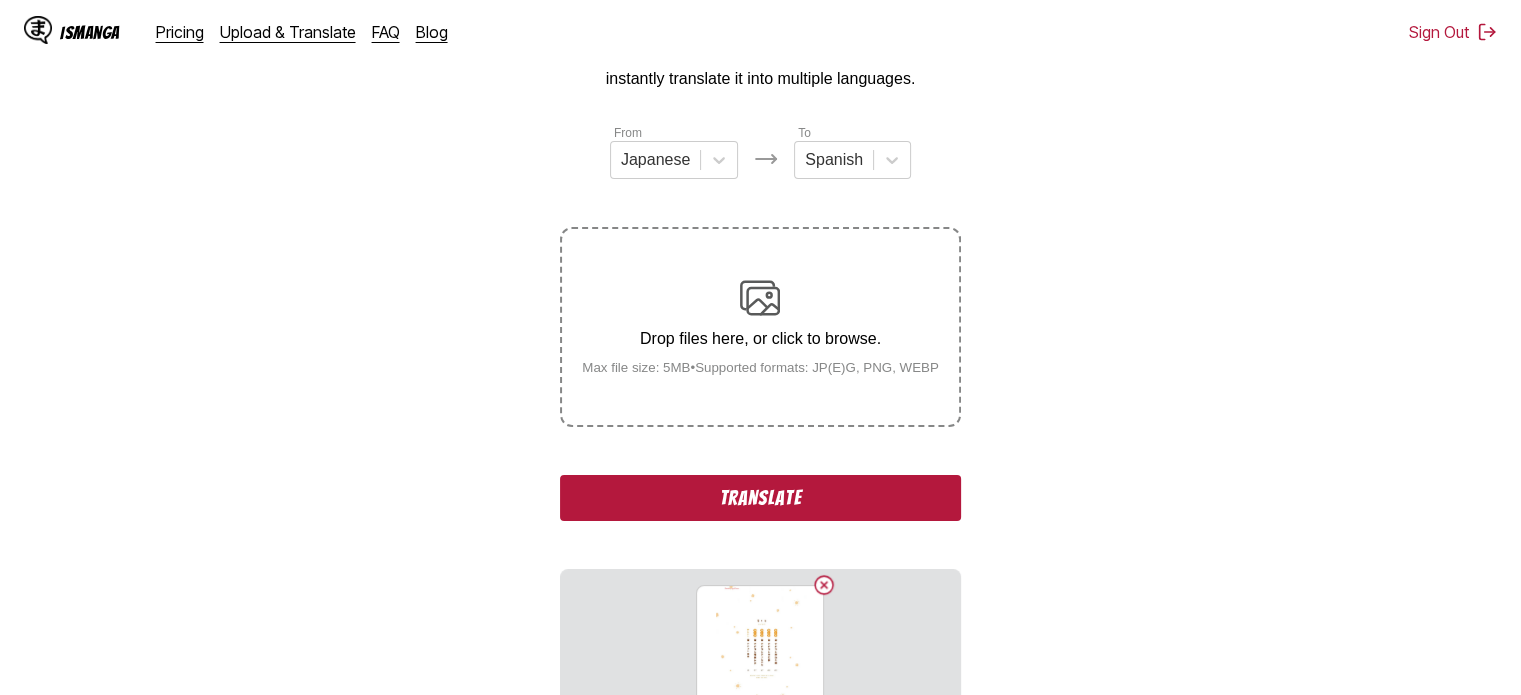 scroll, scrollTop: 0, scrollLeft: 0, axis: both 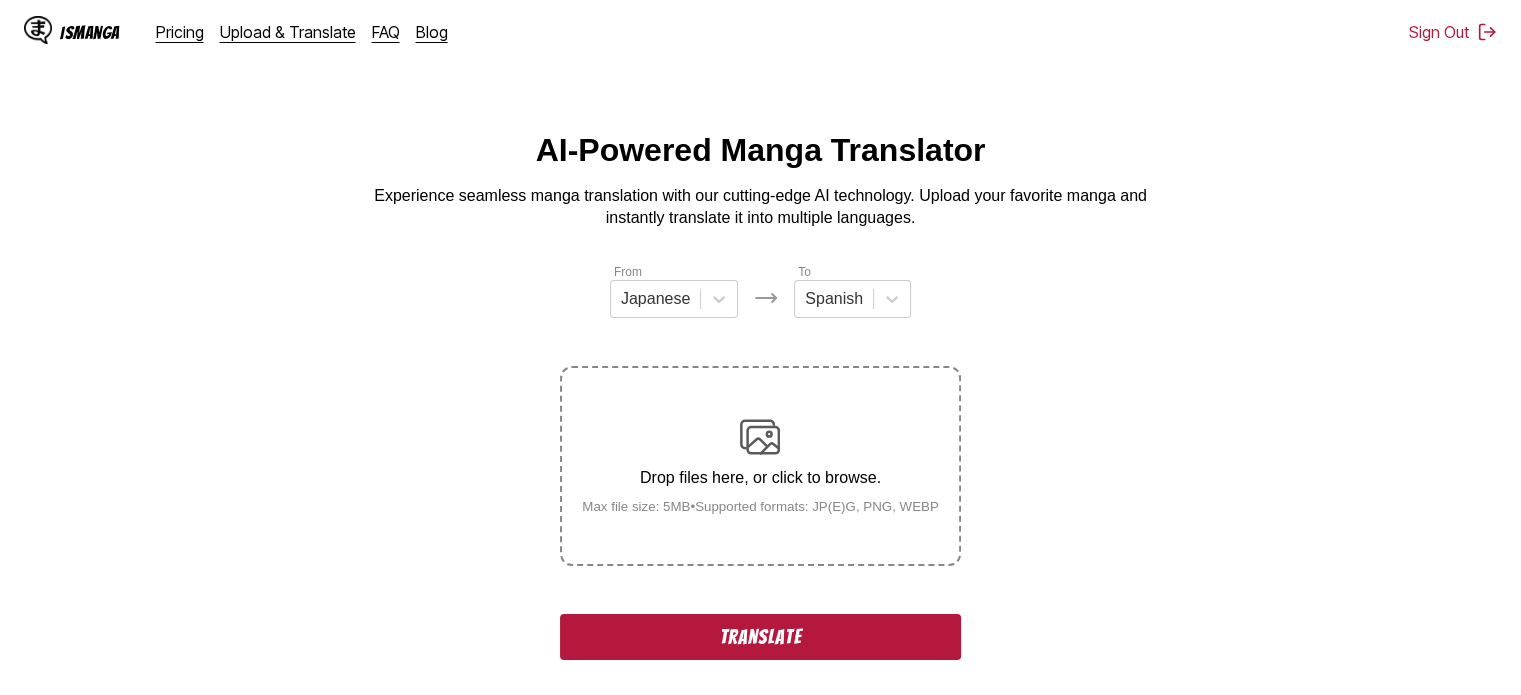 click on "Drop files here, or click to browse. Max file size: 5MB  •  Supported formats: JP(E)G, PNG, WEBP" at bounding box center [760, 465] 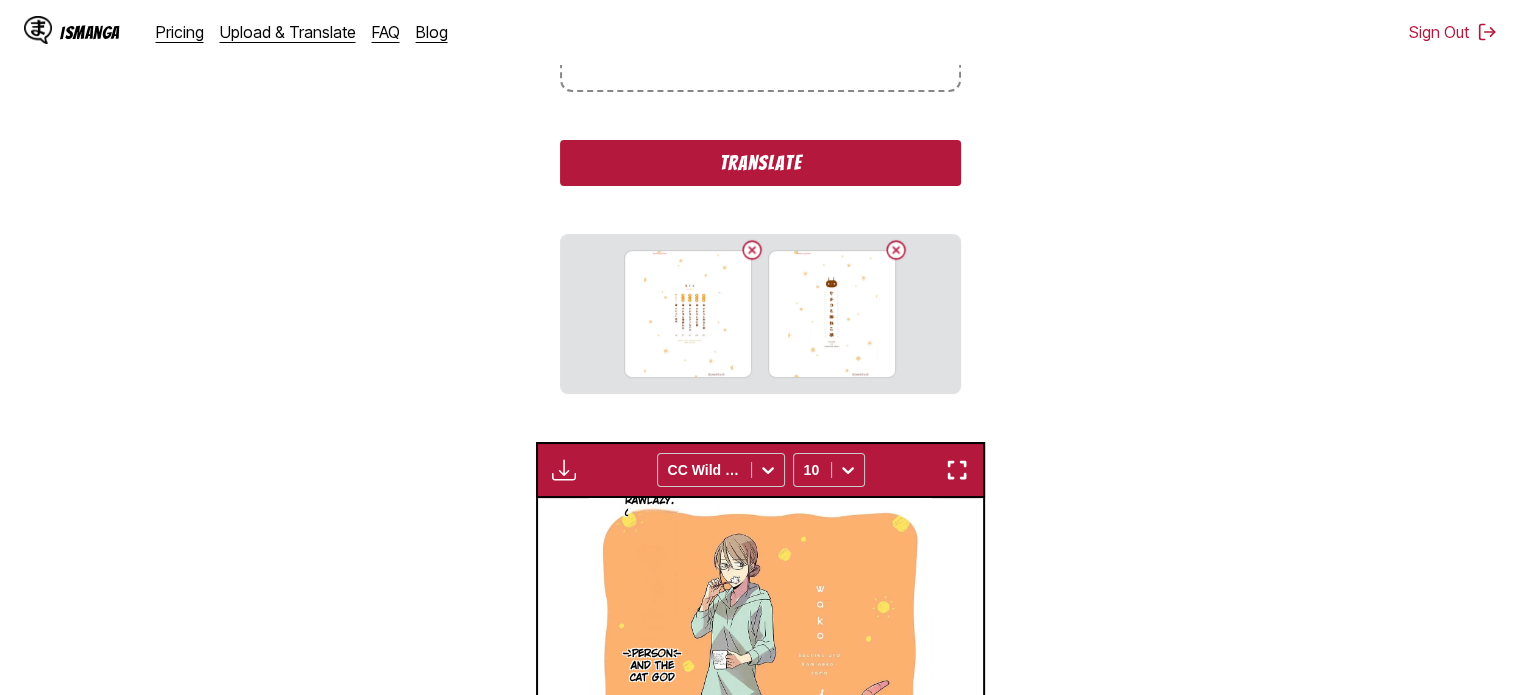 scroll, scrollTop: 472, scrollLeft: 0, axis: vertical 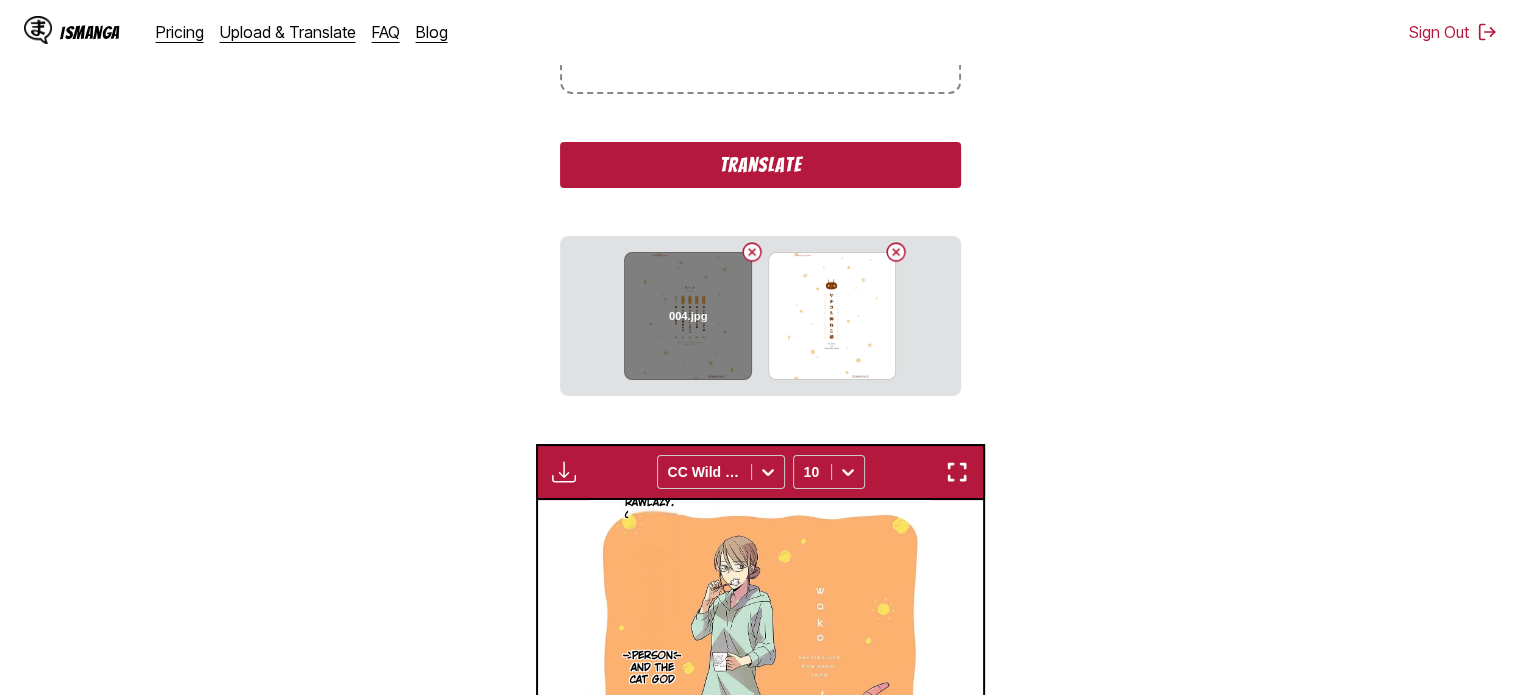 click at bounding box center [752, 252] 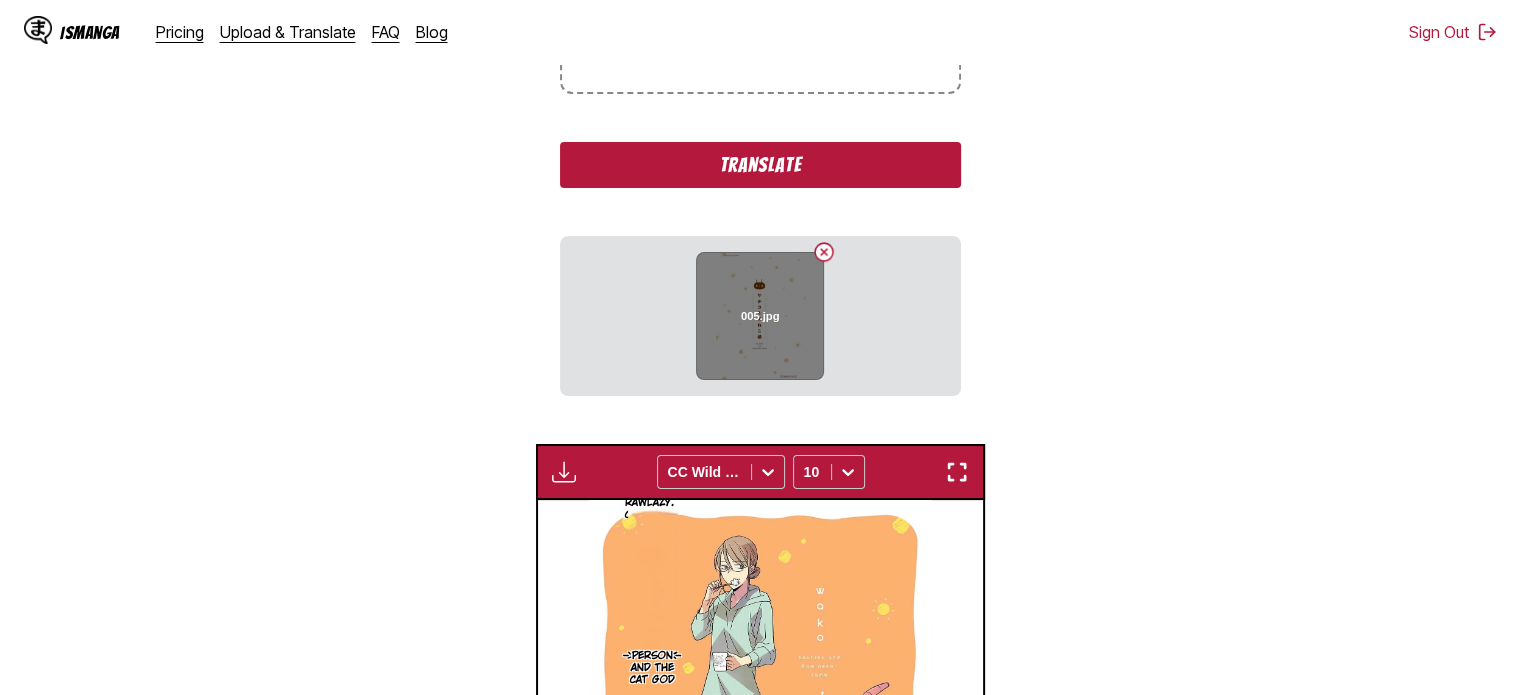 click at bounding box center [824, 252] 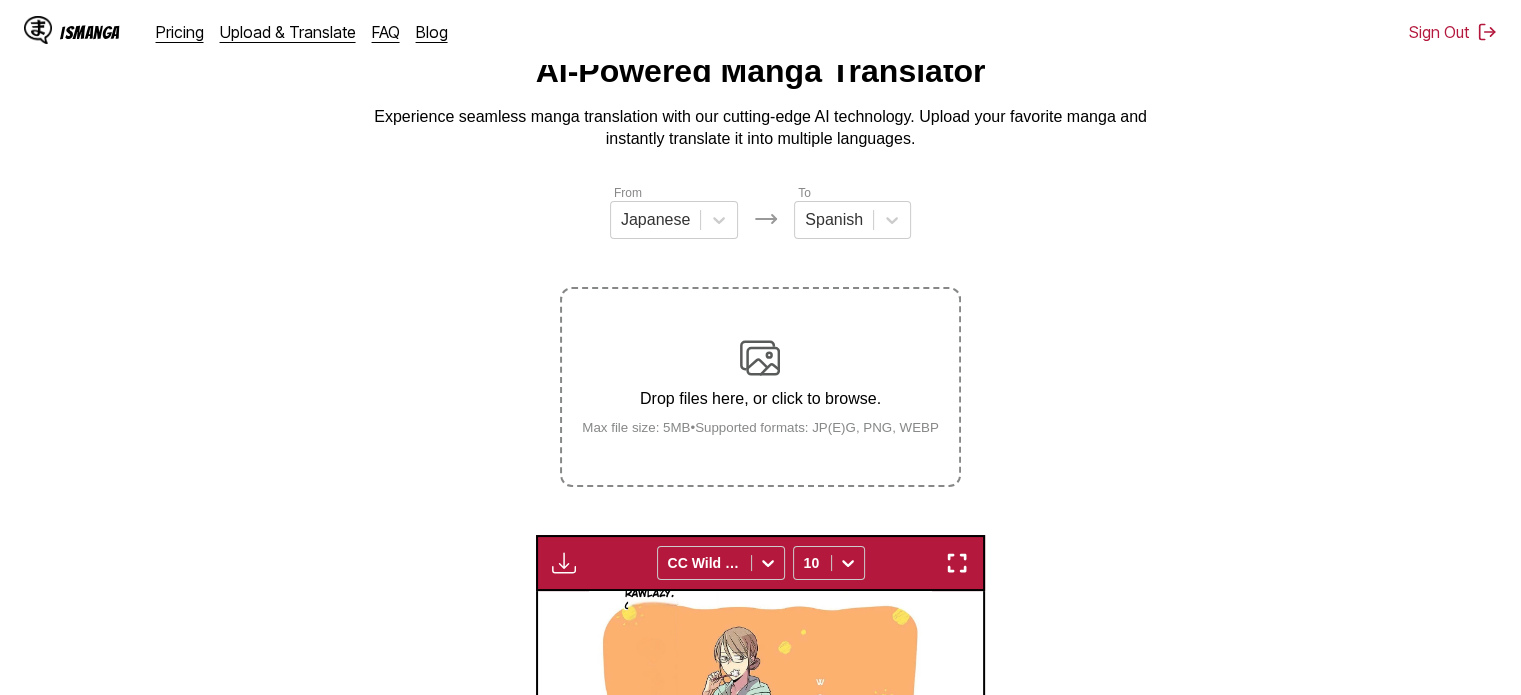 scroll, scrollTop: 78, scrollLeft: 0, axis: vertical 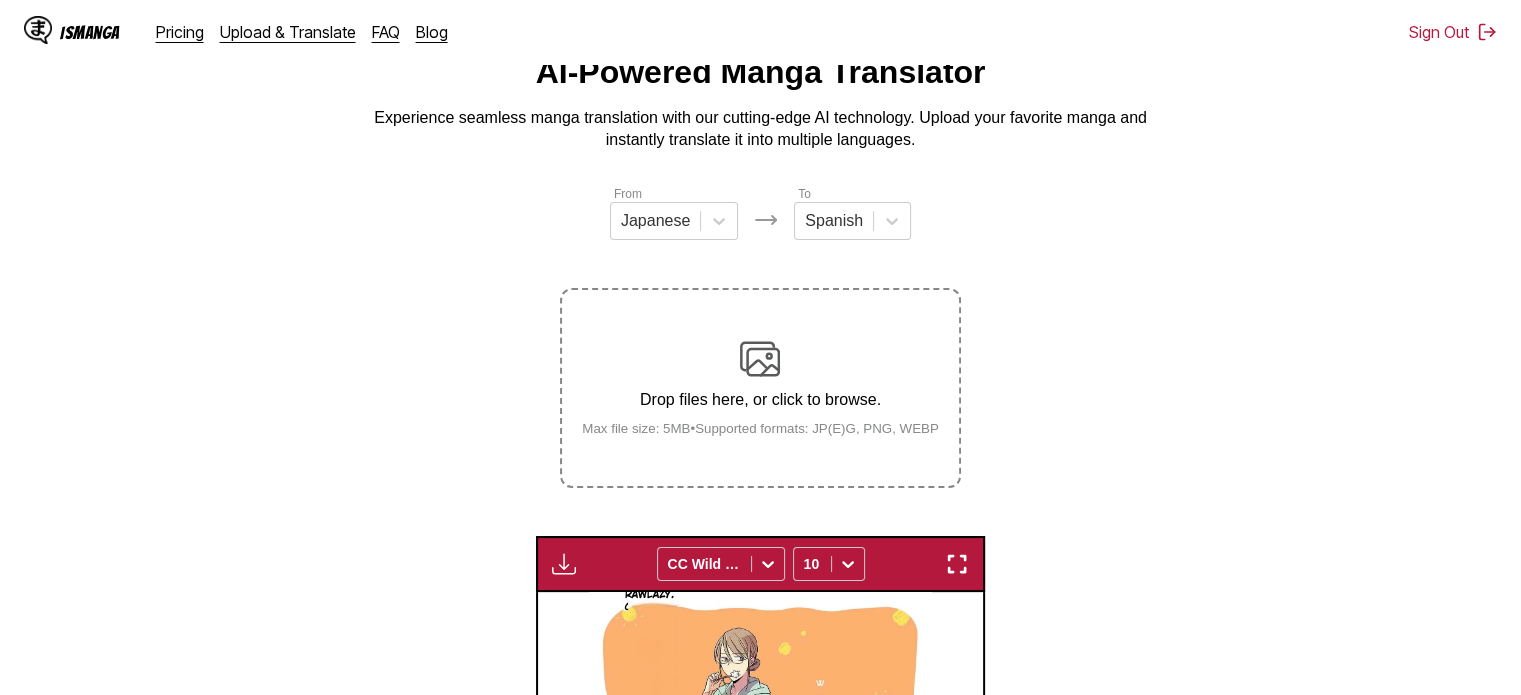click at bounding box center (760, 359) 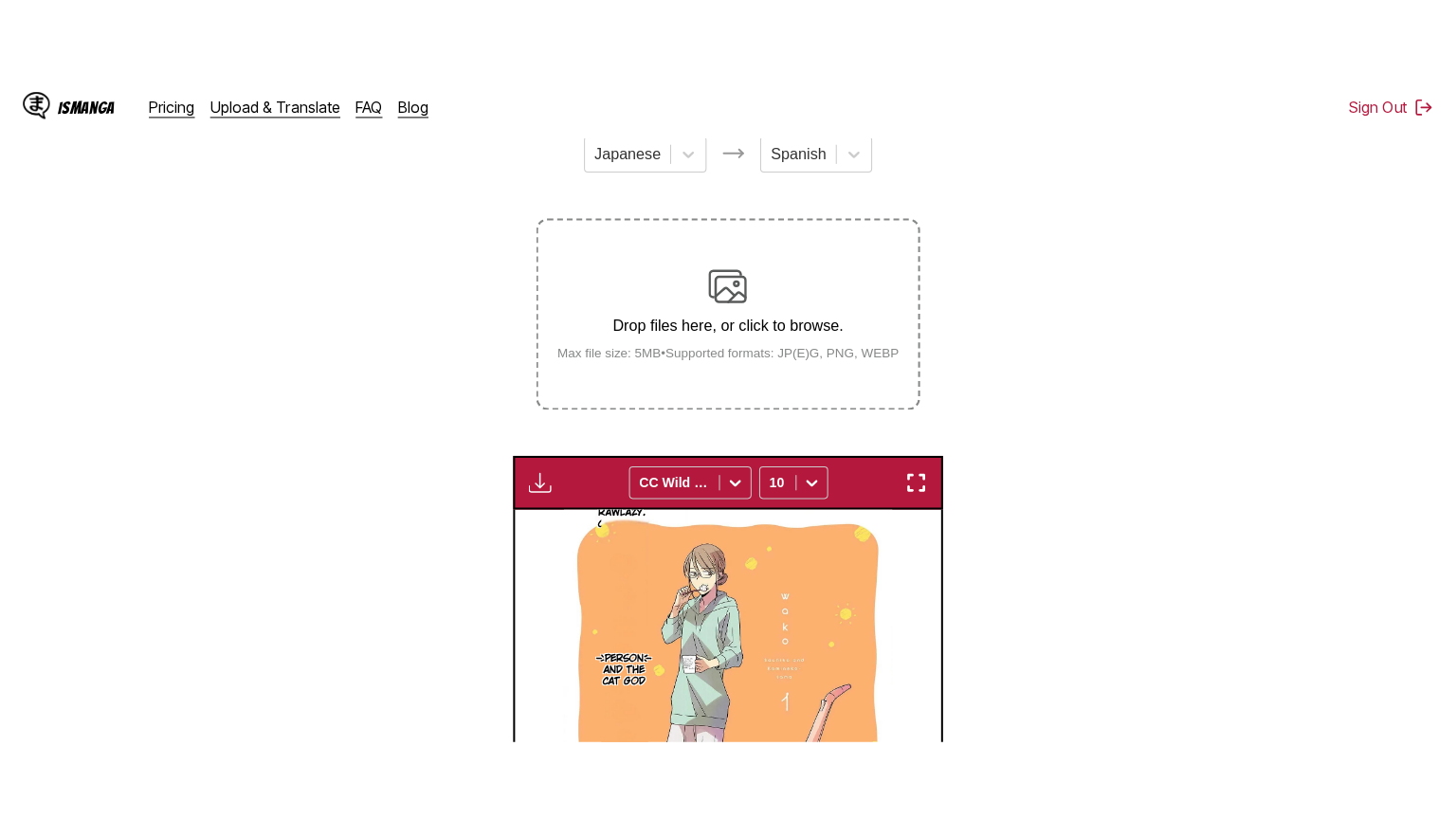 scroll, scrollTop: 209, scrollLeft: 0, axis: vertical 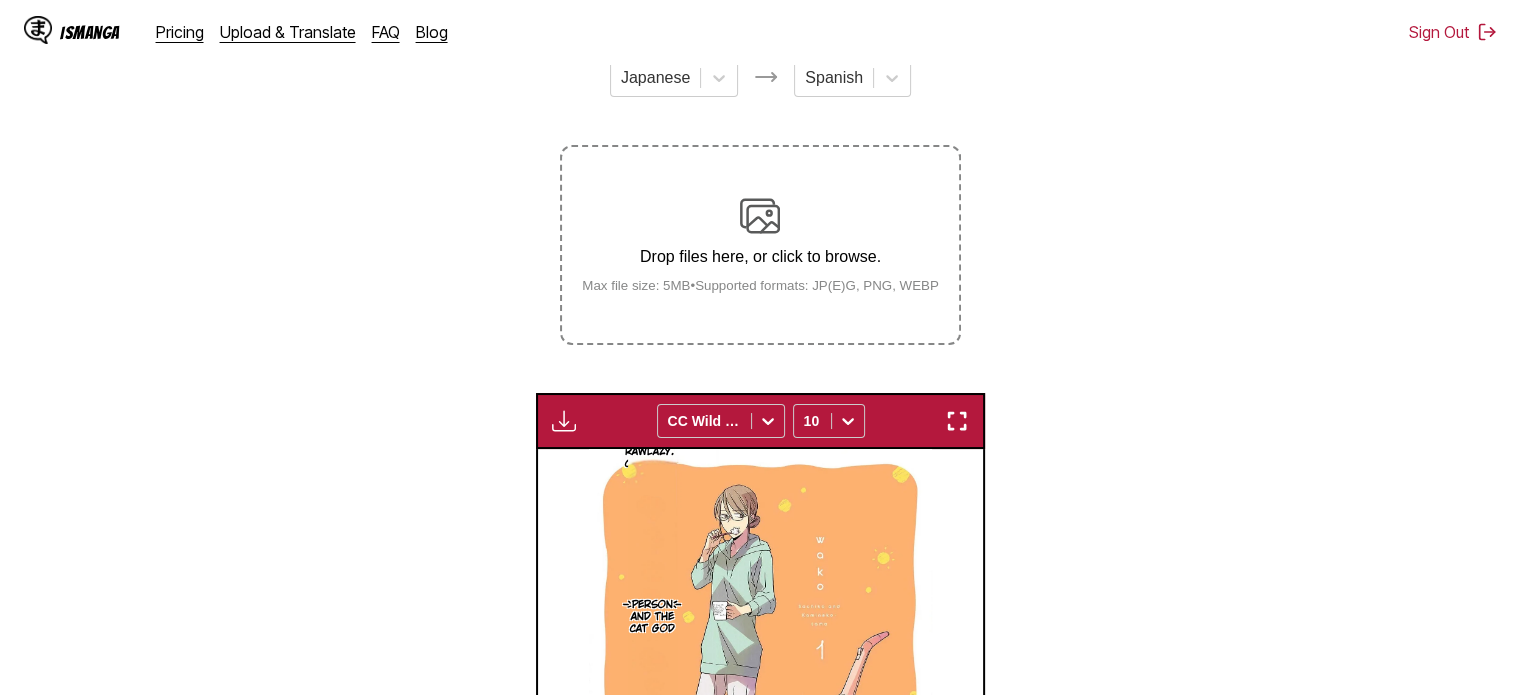 click at bounding box center (957, 421) 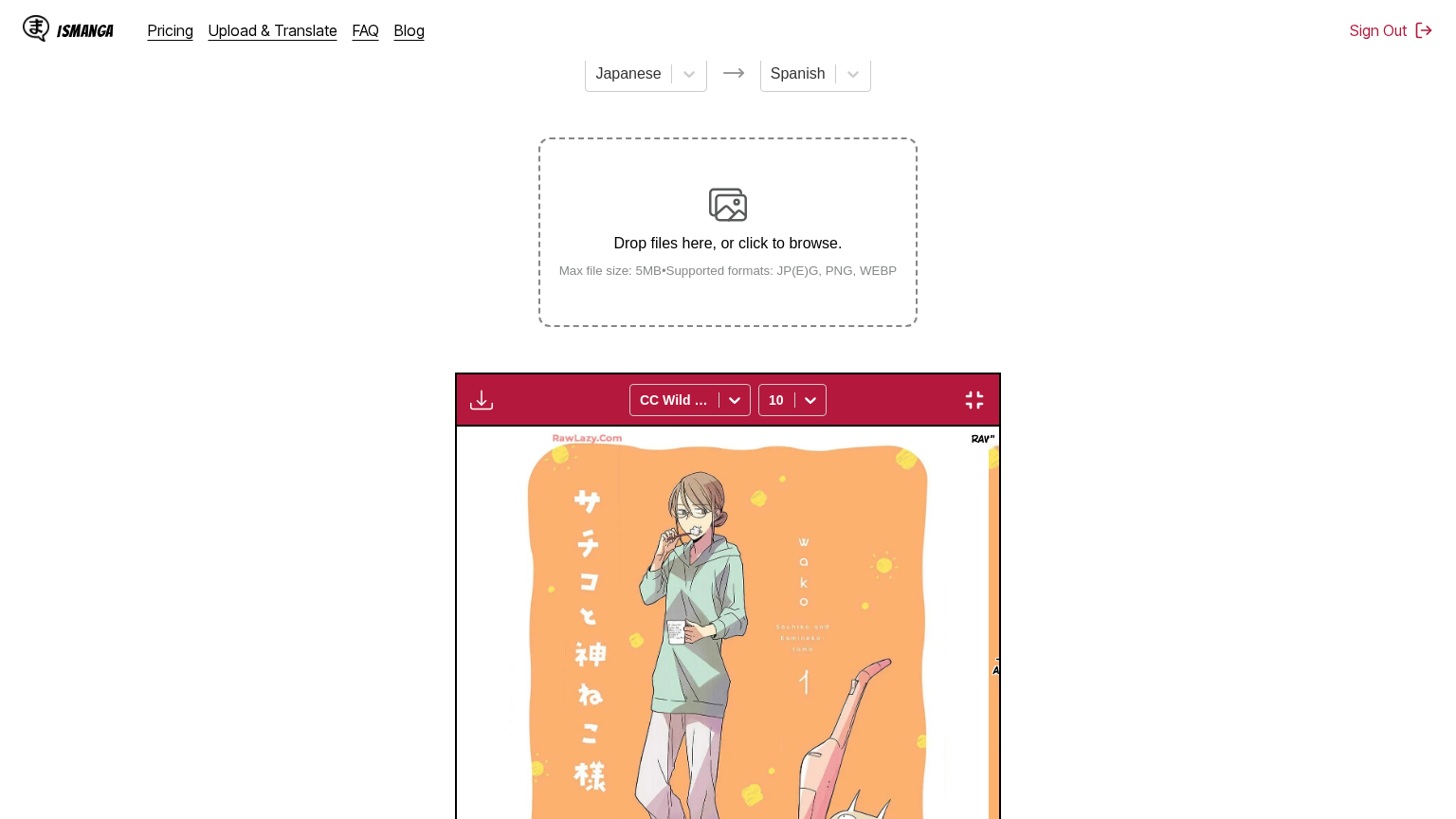 click on "RawLazy. Come on. Sachiko and the Cat God" at bounding box center [728, 736] 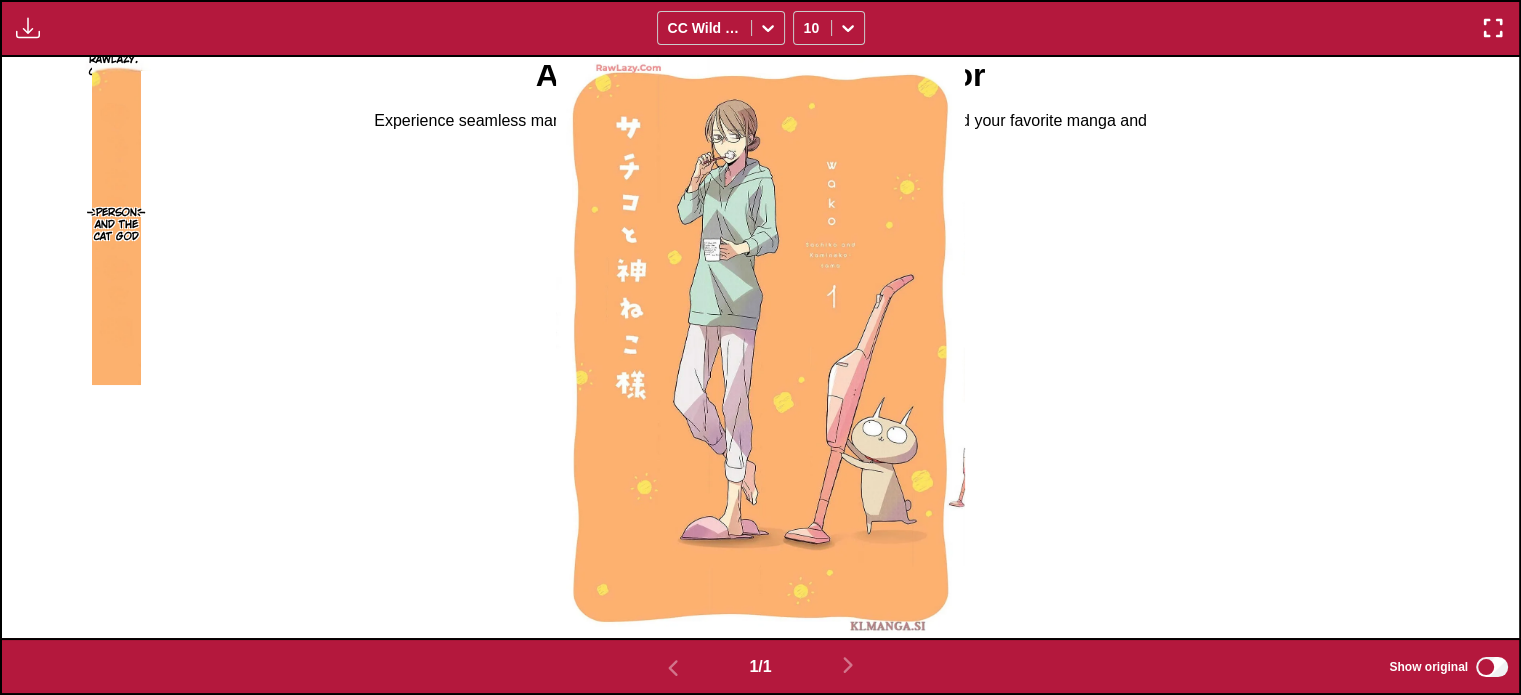 scroll, scrollTop: 72, scrollLeft: 0, axis: vertical 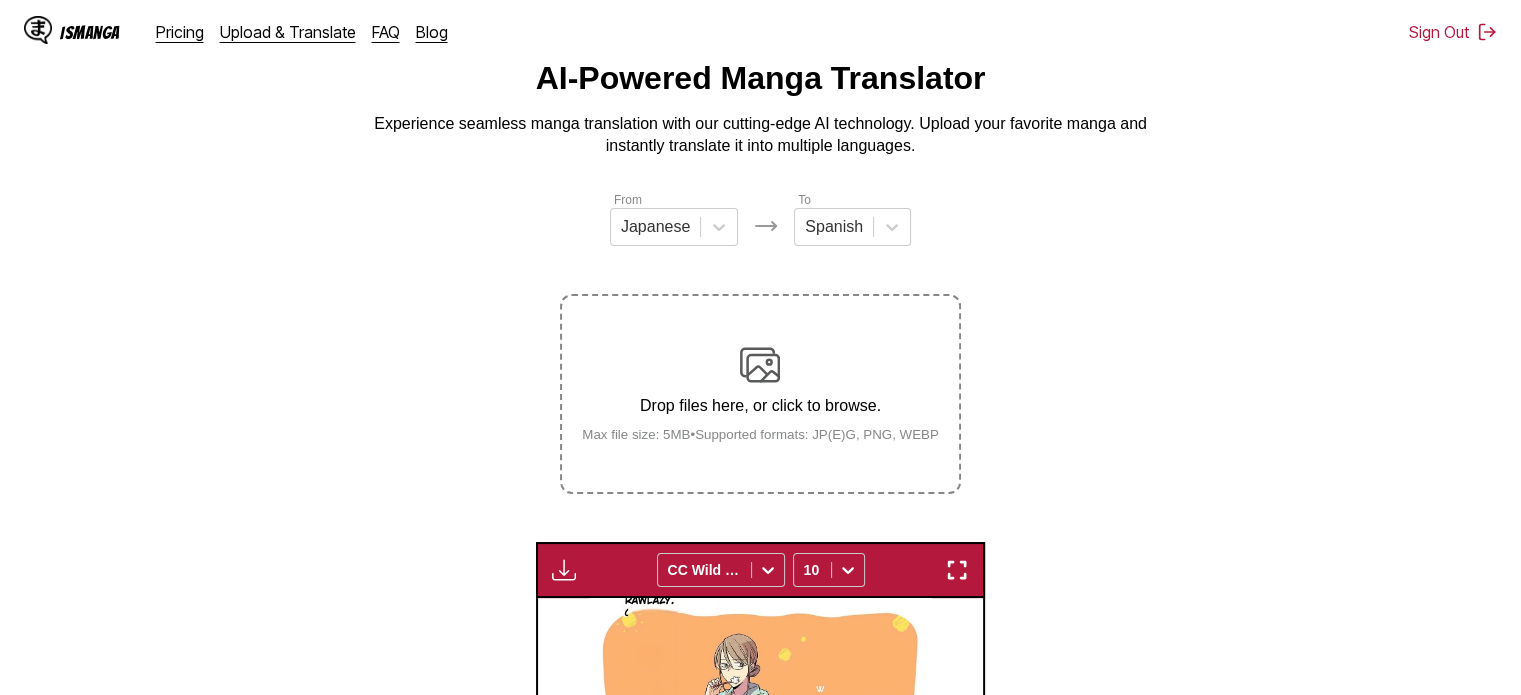 click on "IsManga" at bounding box center (90, 32) 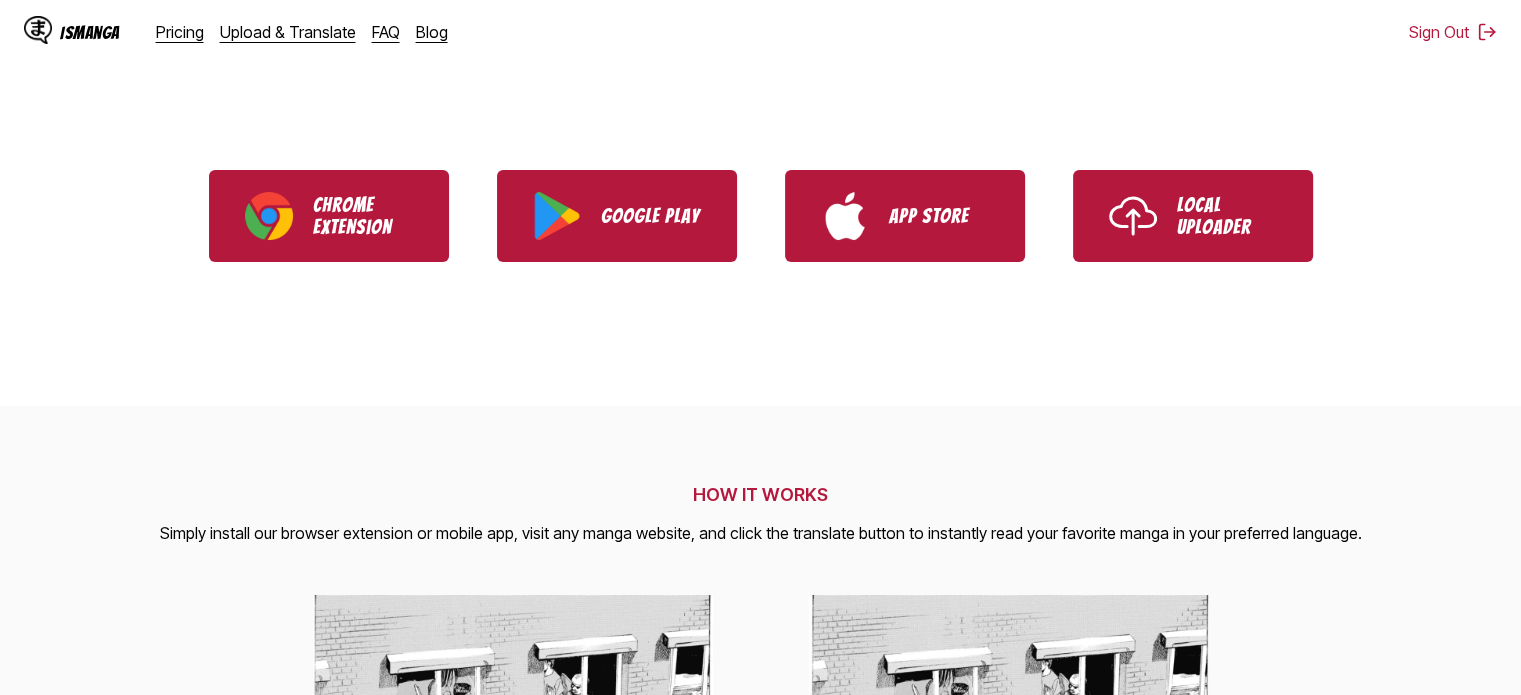scroll, scrollTop: 435, scrollLeft: 0, axis: vertical 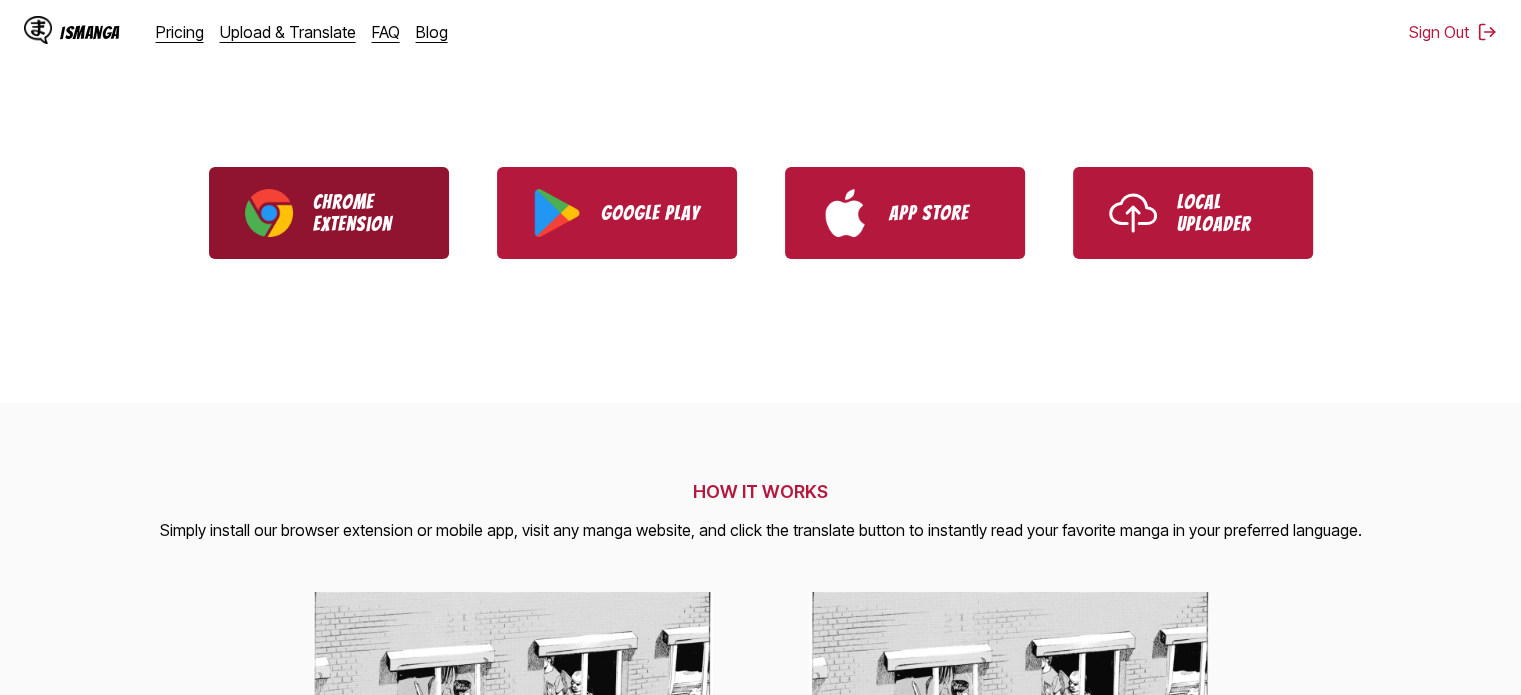 click on "Chrome Extension" at bounding box center [363, 213] 